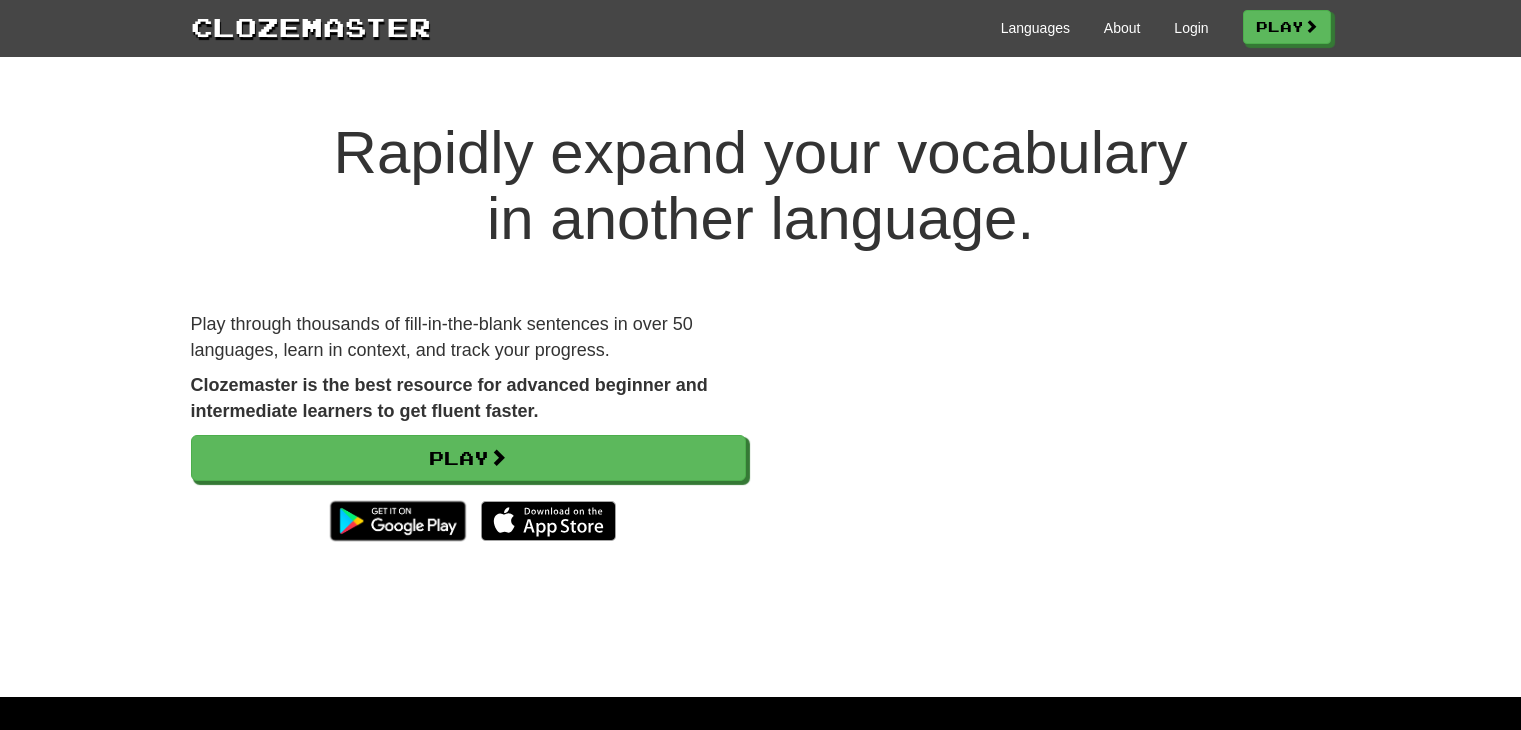scroll, scrollTop: 0, scrollLeft: 0, axis: both 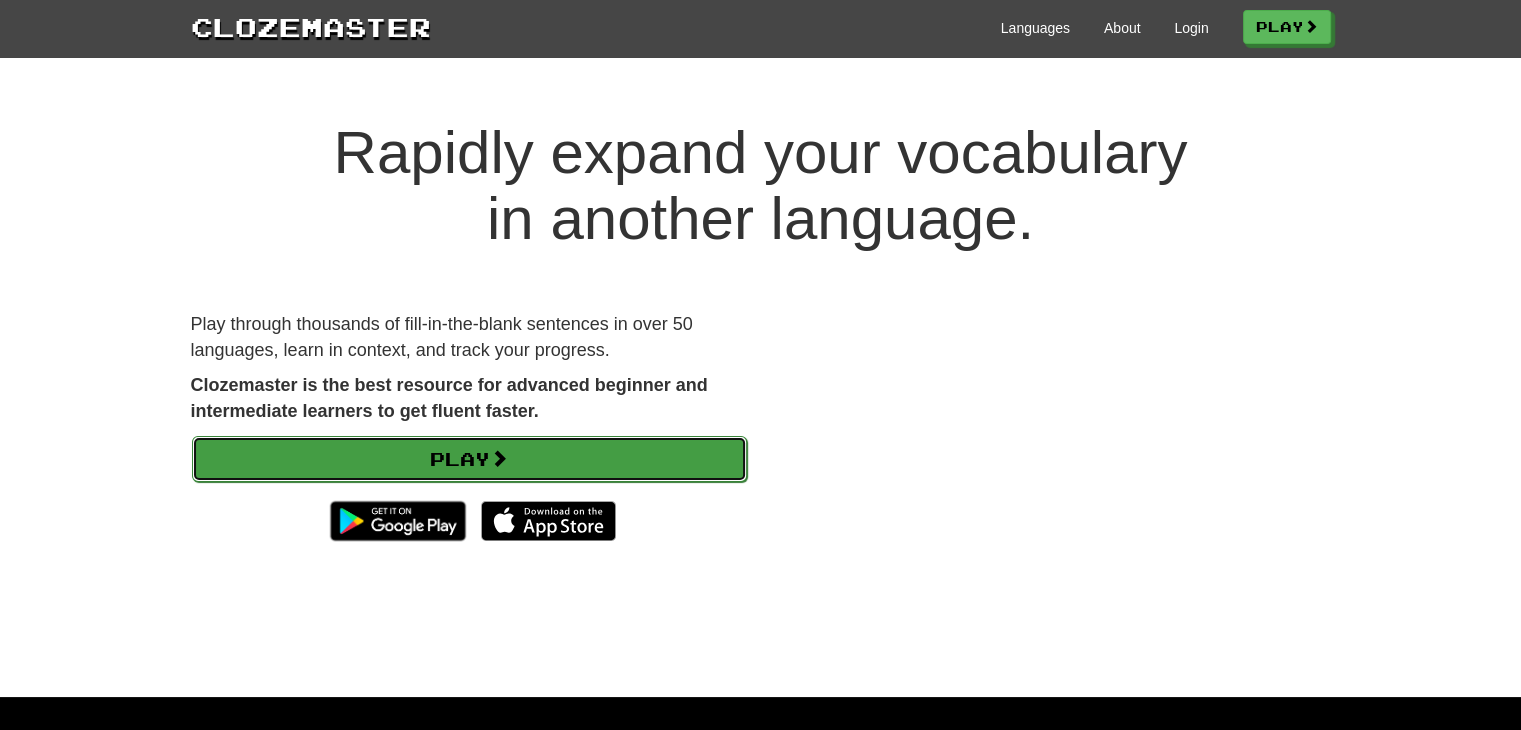 click on "Play" at bounding box center [469, 459] 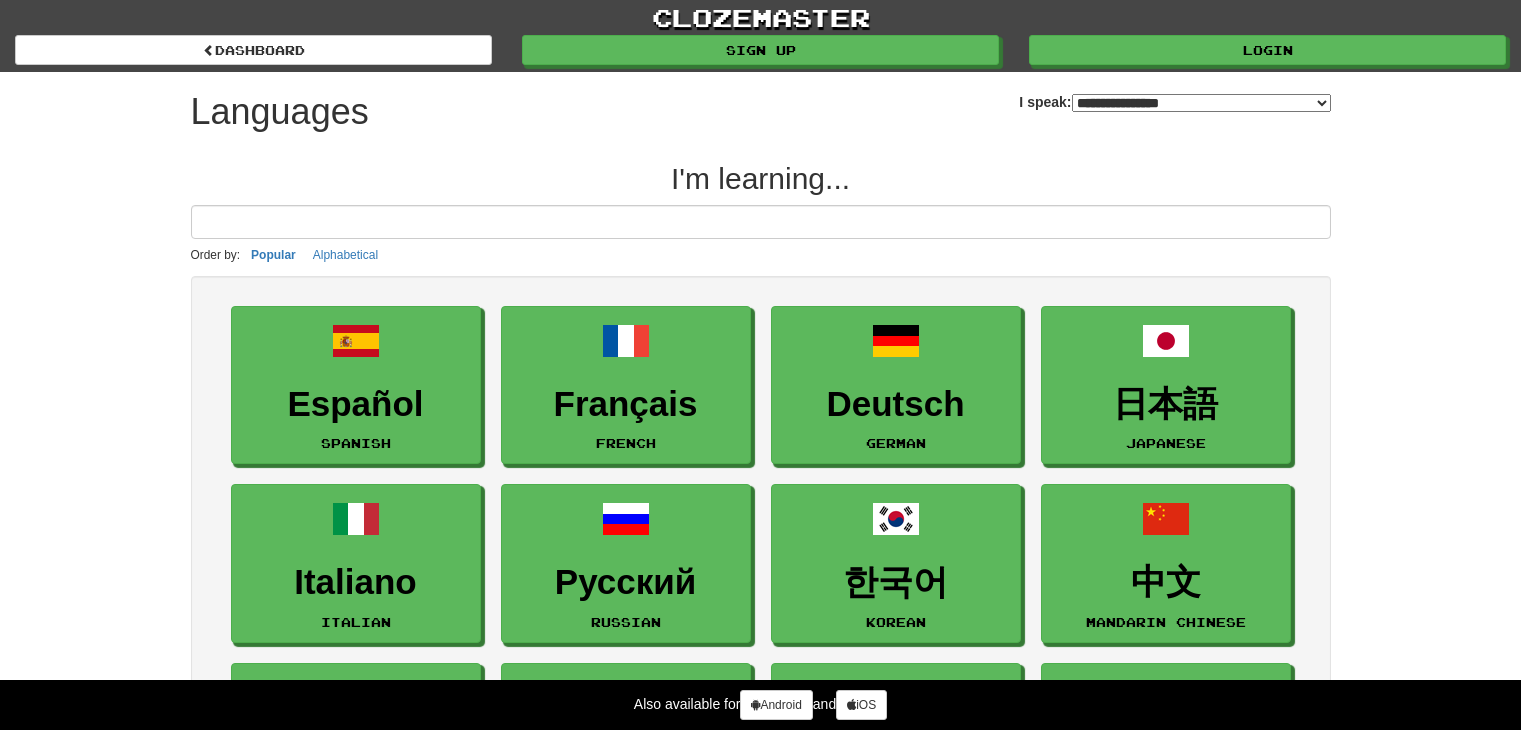 select on "*******" 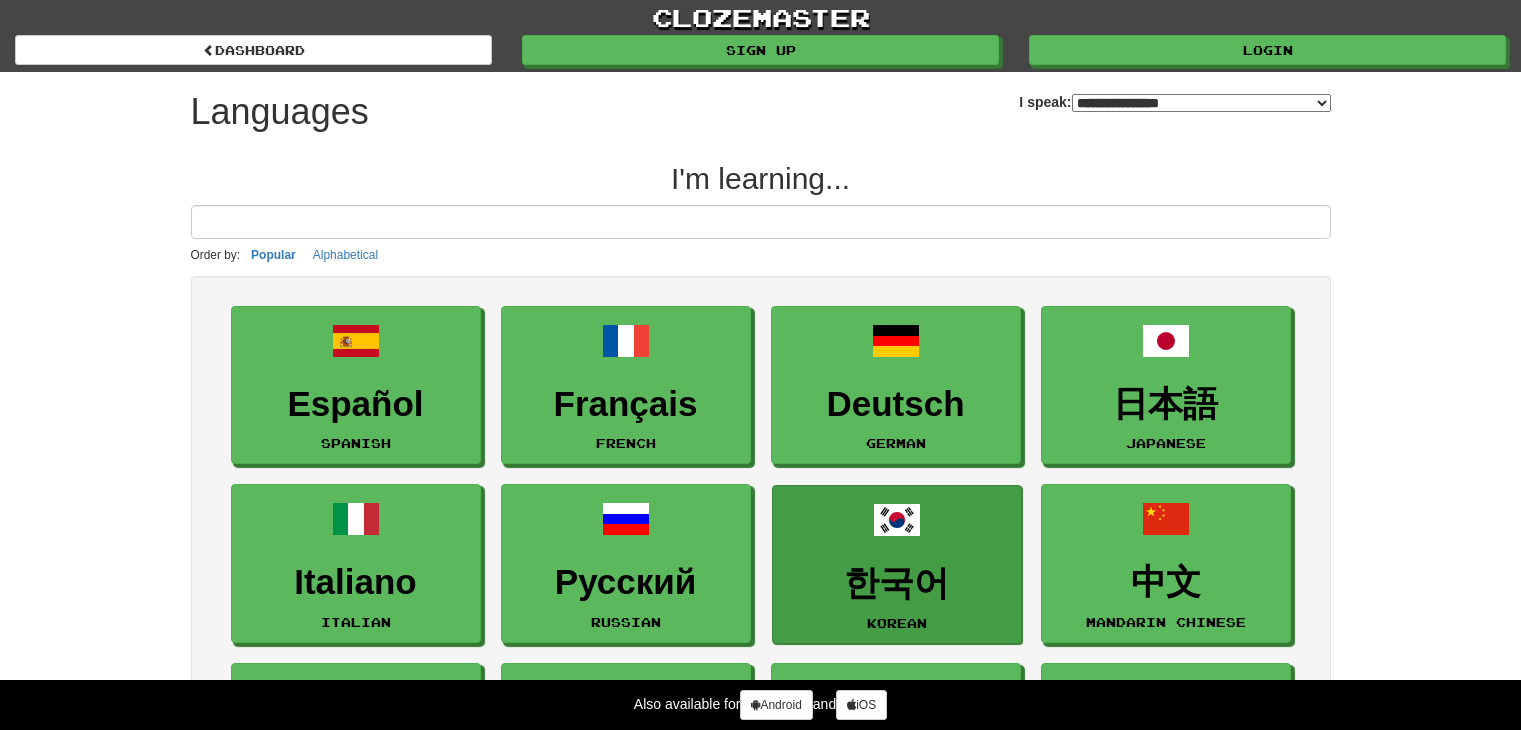 scroll, scrollTop: 0, scrollLeft: 0, axis: both 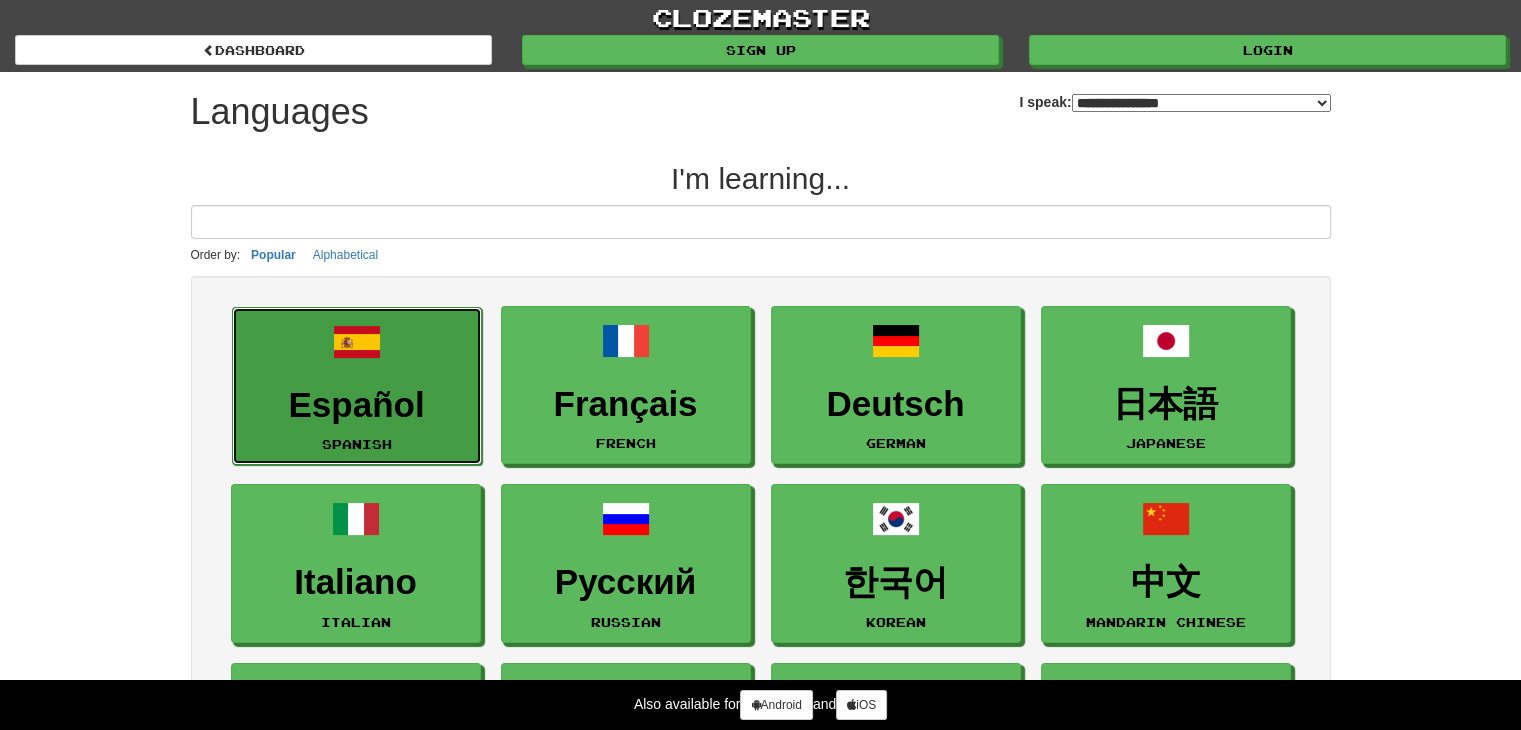 click on "Español Spanish" at bounding box center [357, 386] 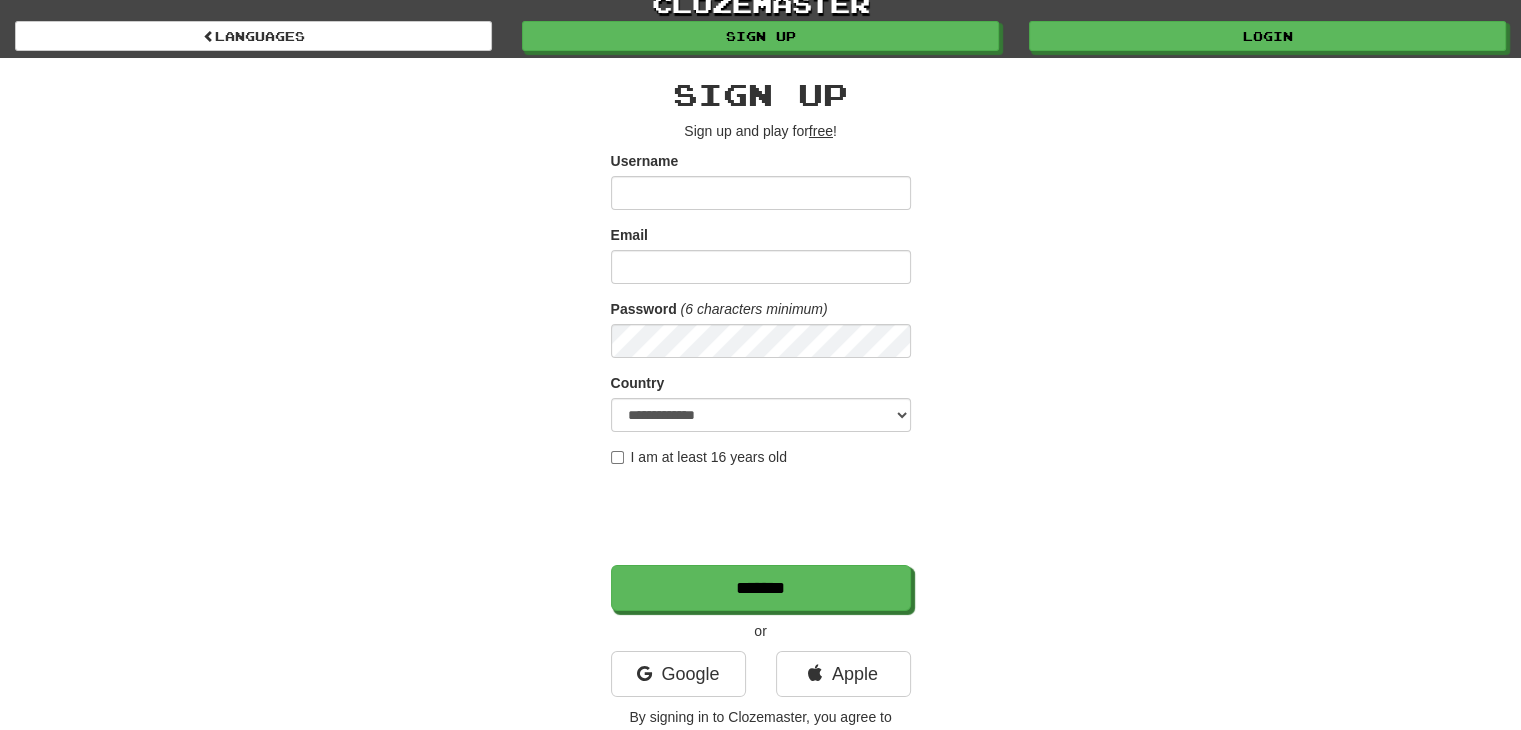 scroll, scrollTop: 0, scrollLeft: 0, axis: both 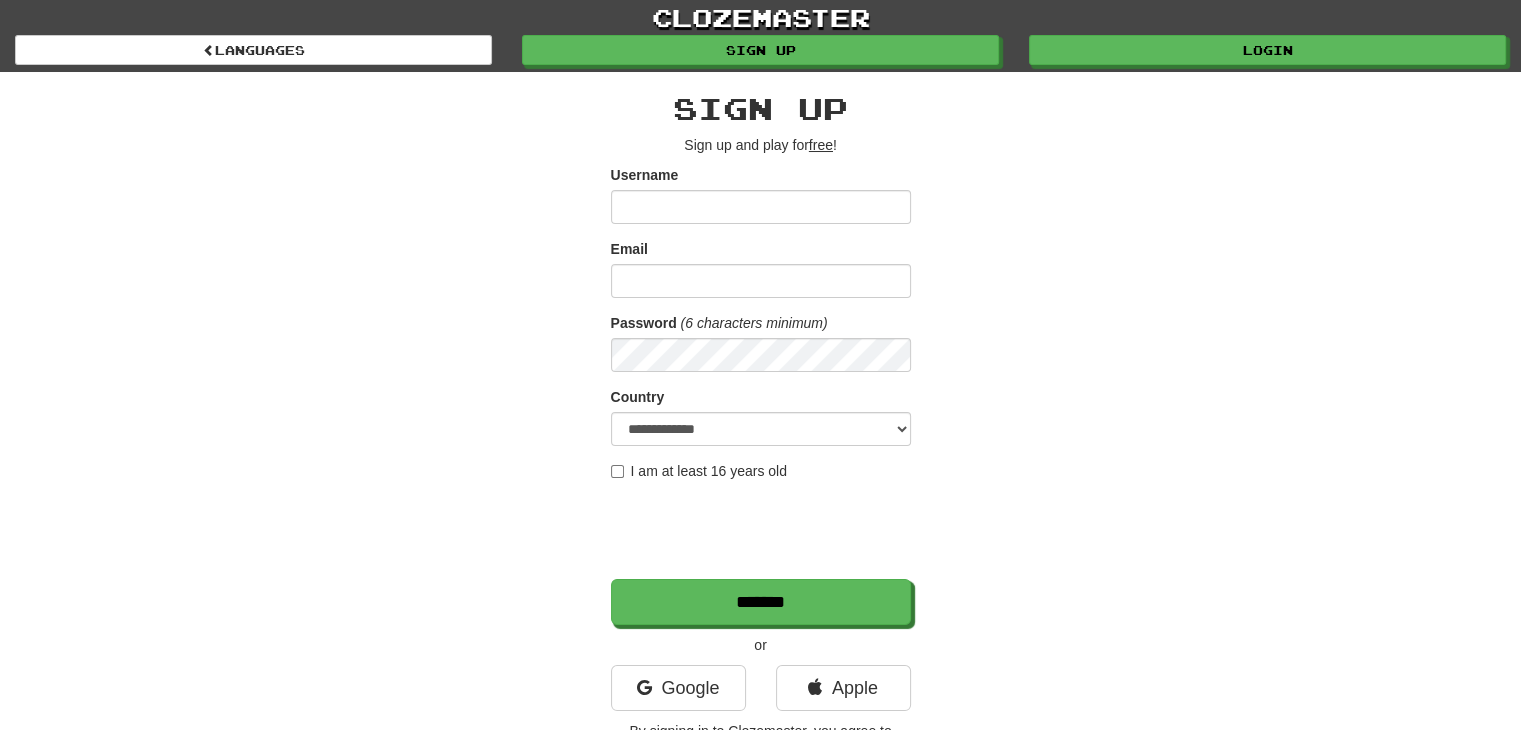 type on "*" 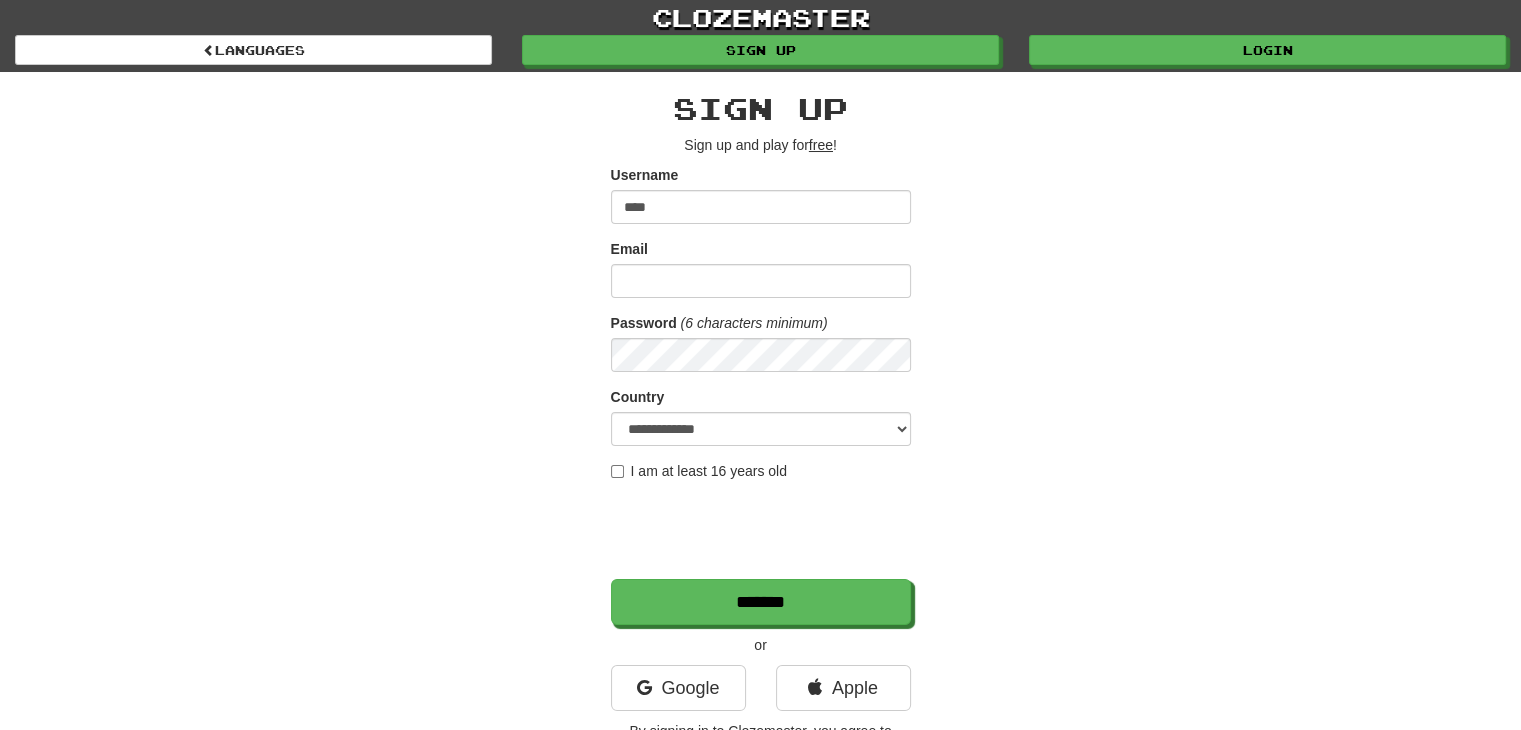type on "****" 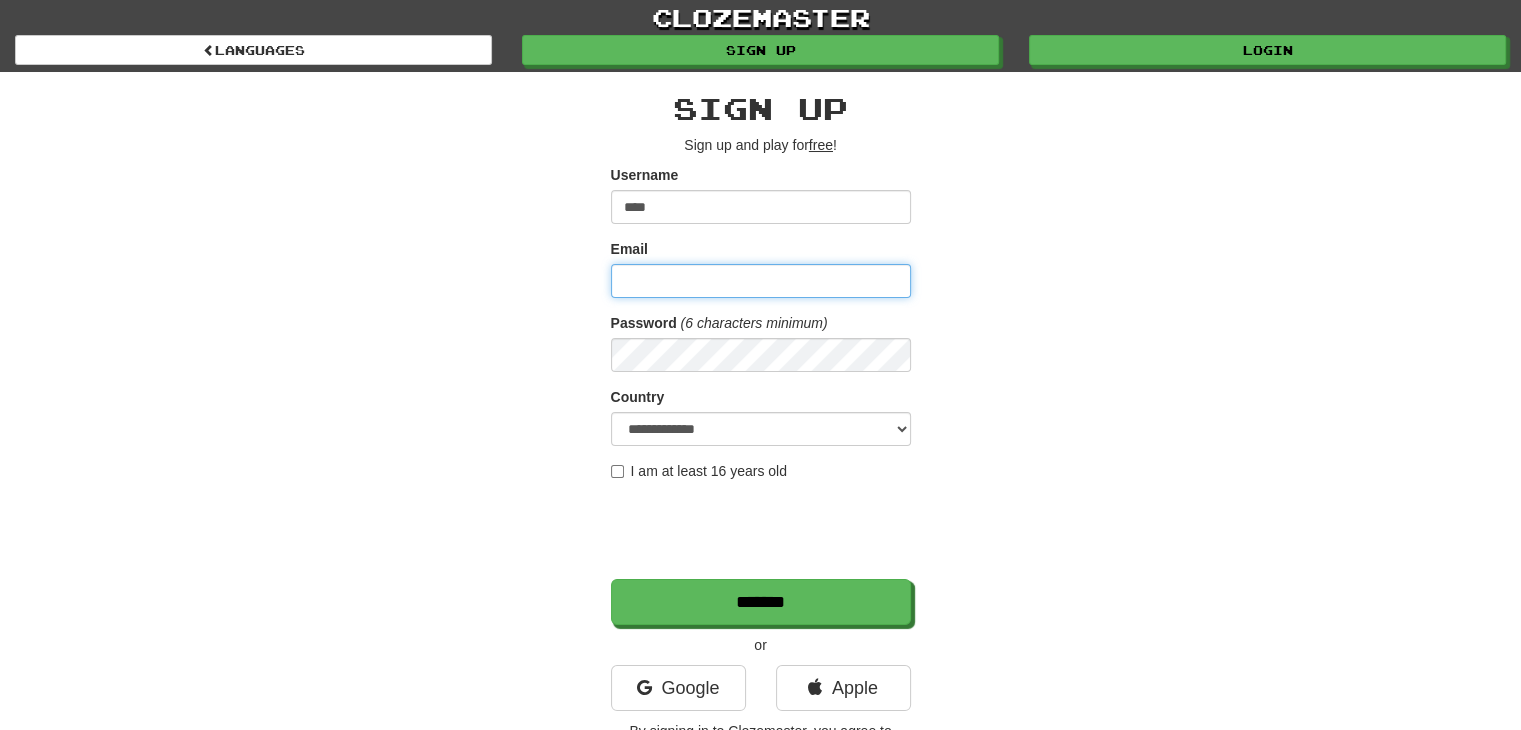 click on "Email" at bounding box center (761, 281) 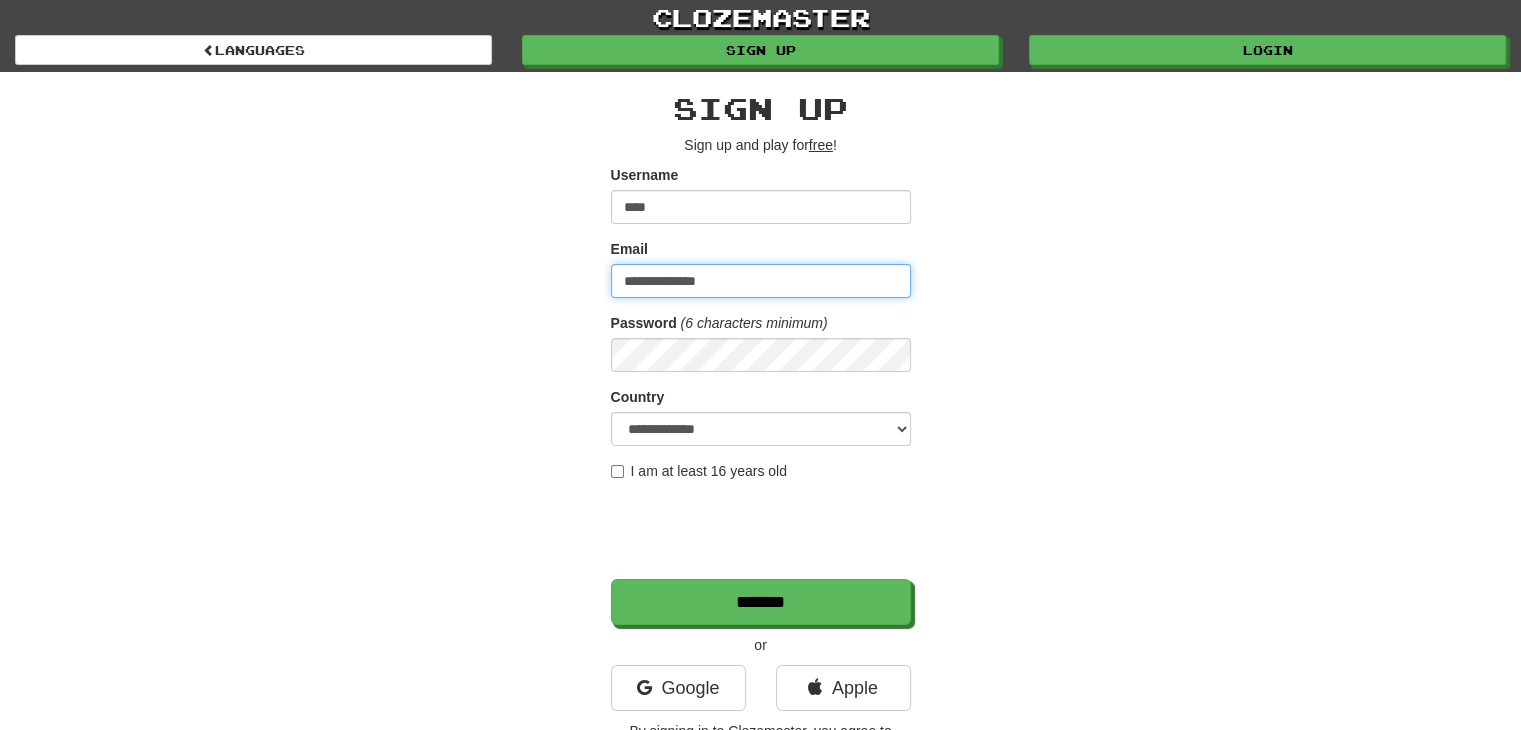 type on "**********" 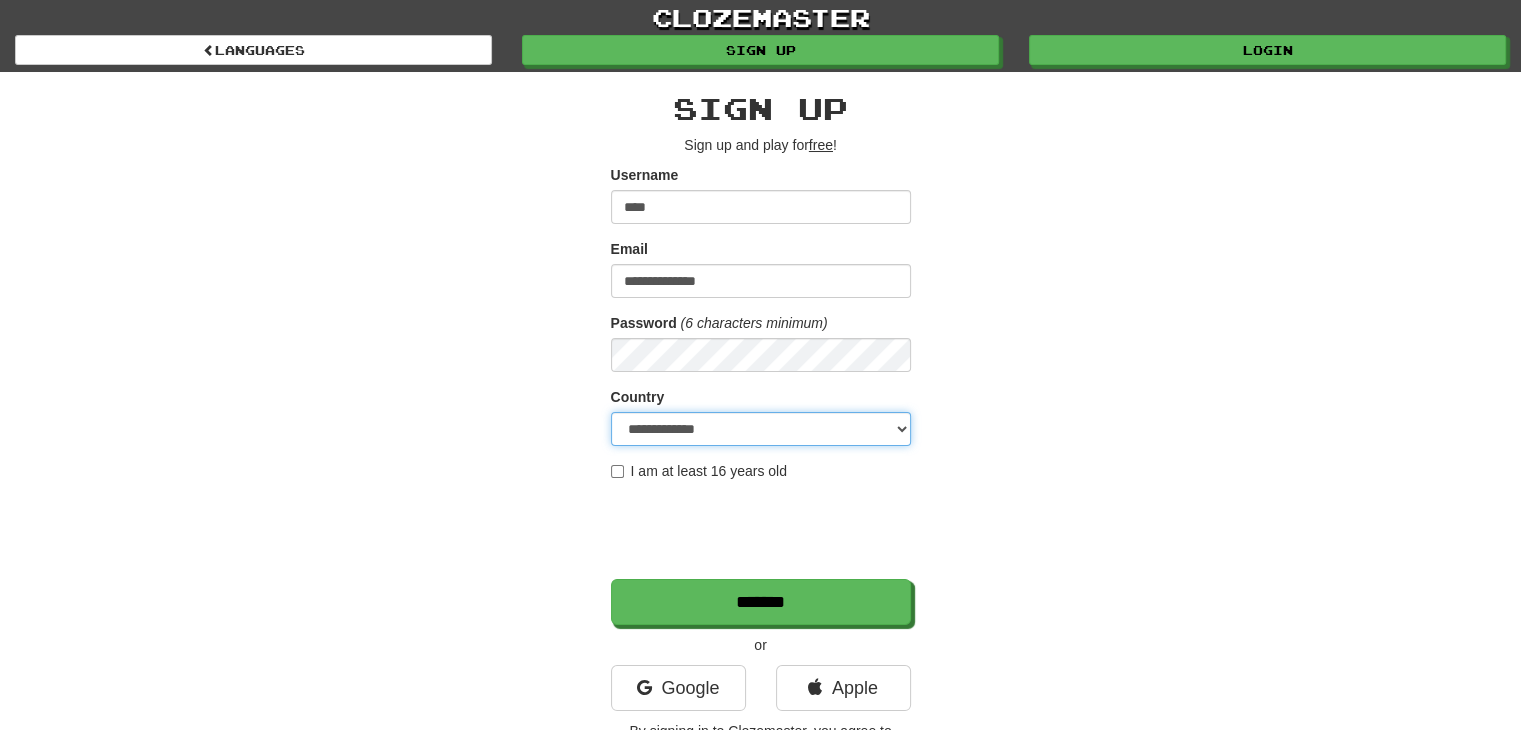 click on "**********" at bounding box center (761, 429) 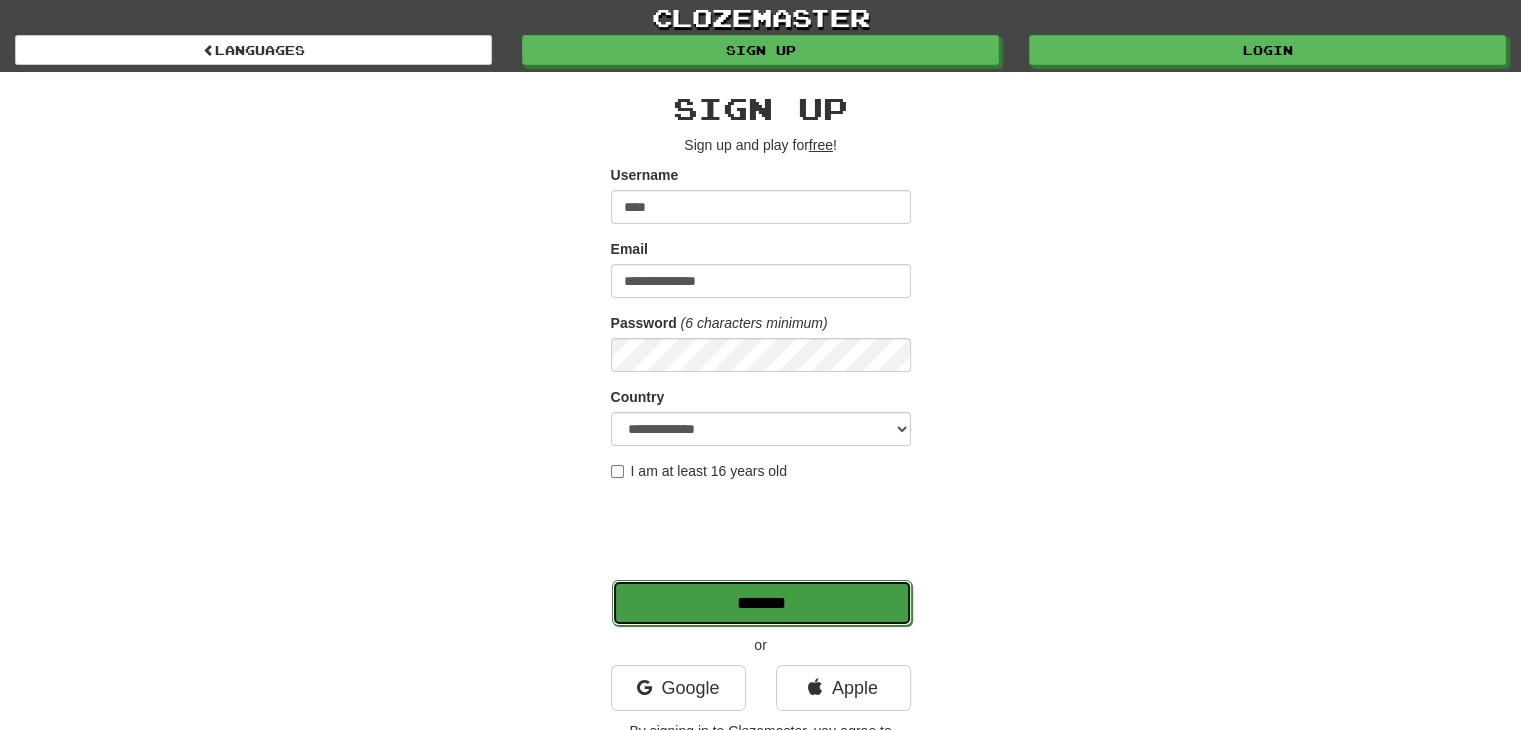 click on "*******" at bounding box center [762, 603] 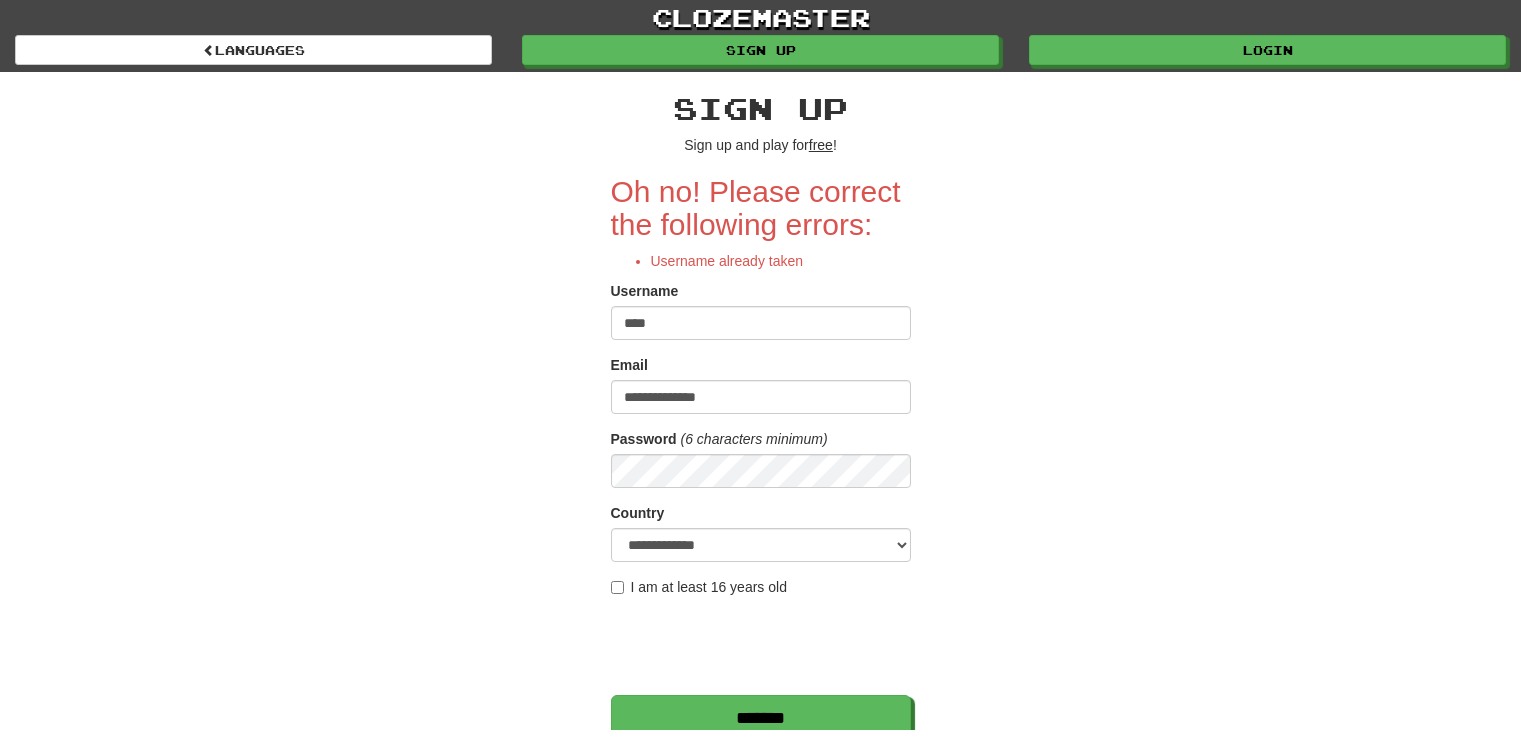 scroll, scrollTop: 0, scrollLeft: 0, axis: both 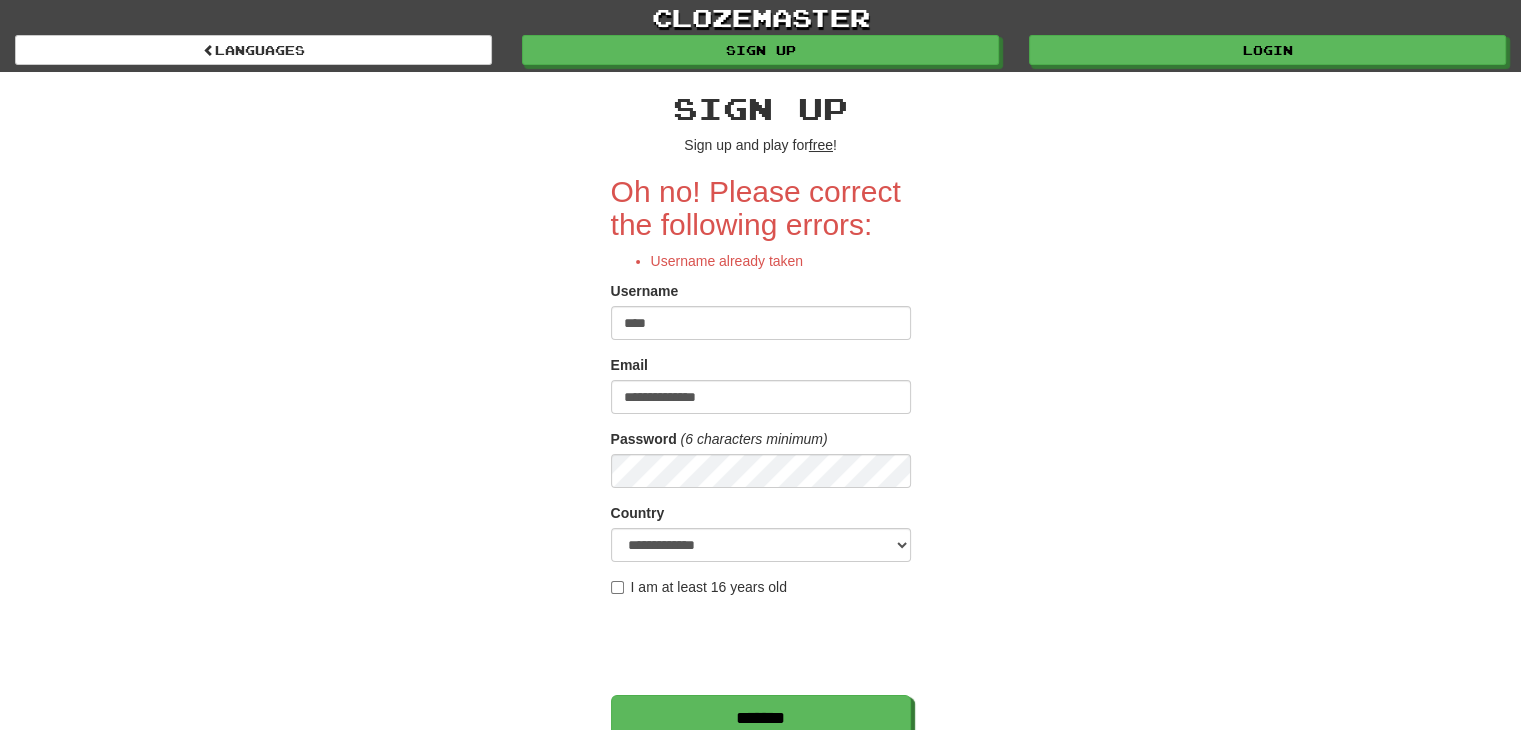 click on "****" at bounding box center (761, 323) 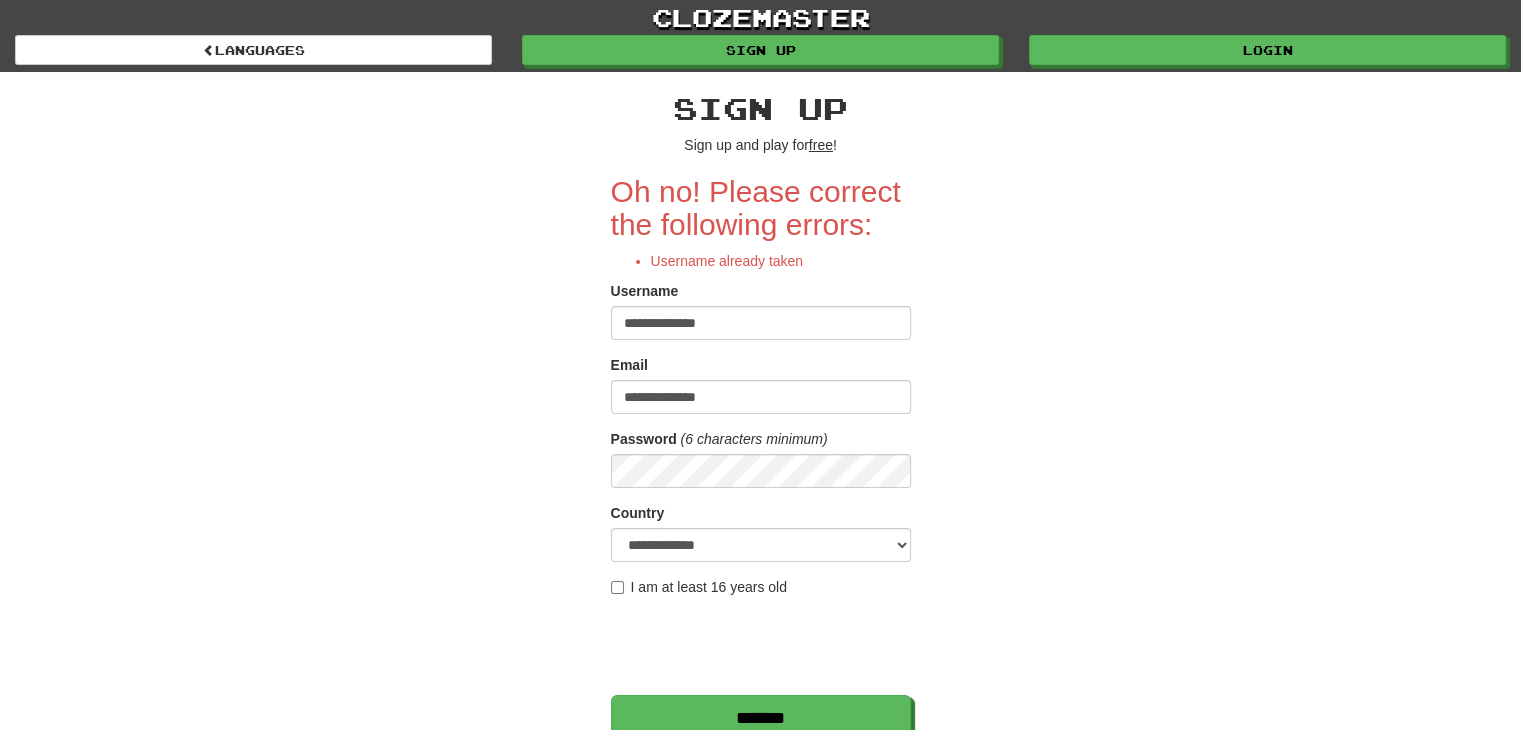 type on "**********" 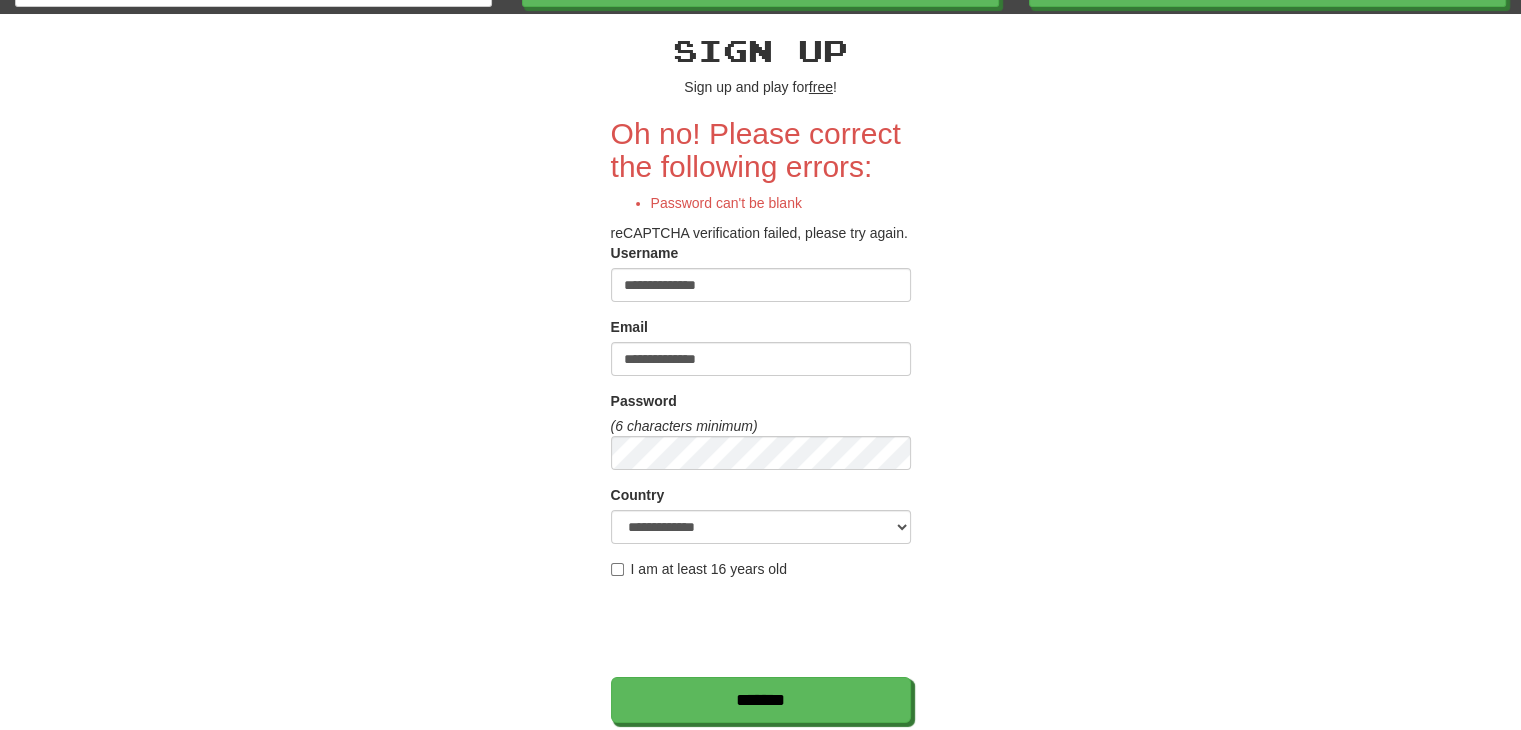 scroll, scrollTop: 60, scrollLeft: 0, axis: vertical 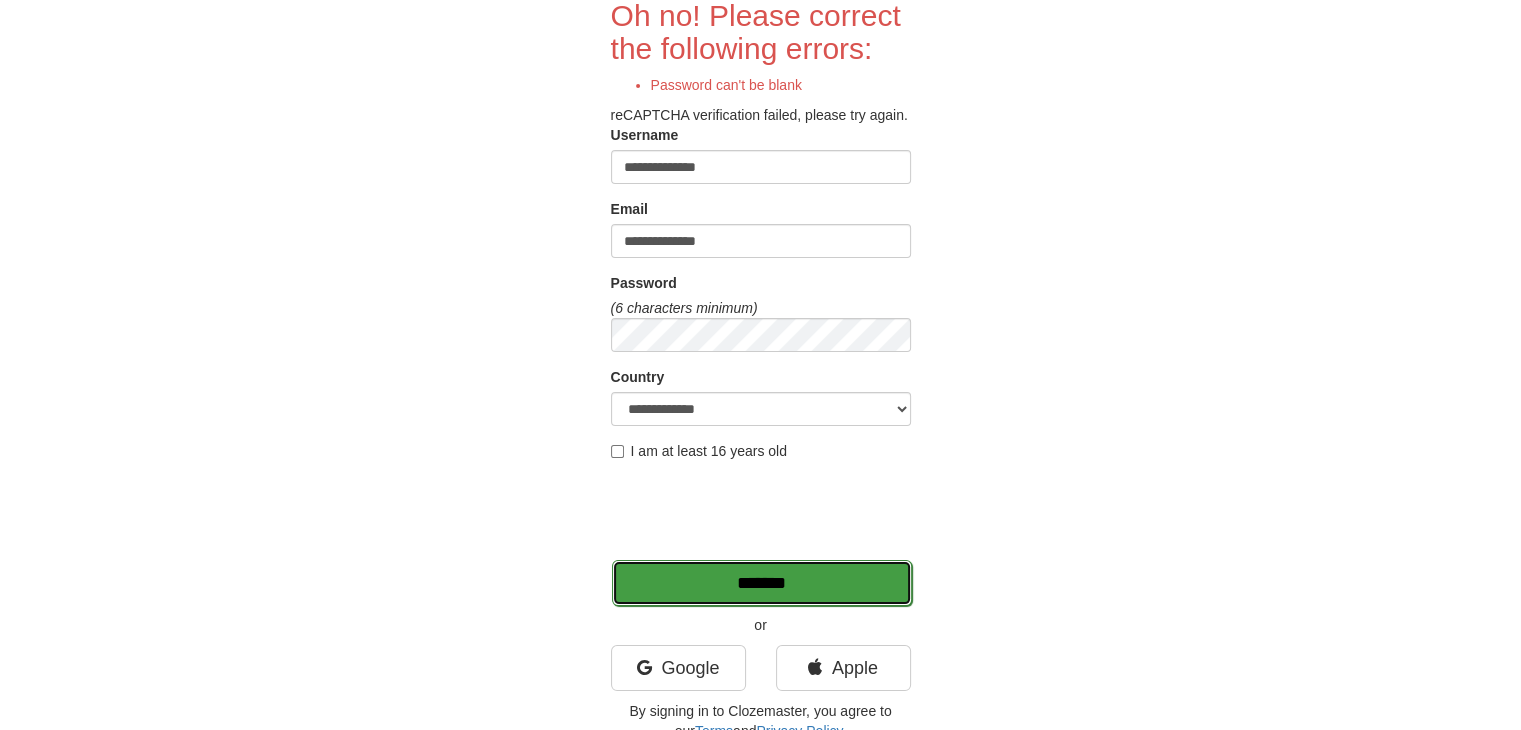 click on "*******" at bounding box center [762, 583] 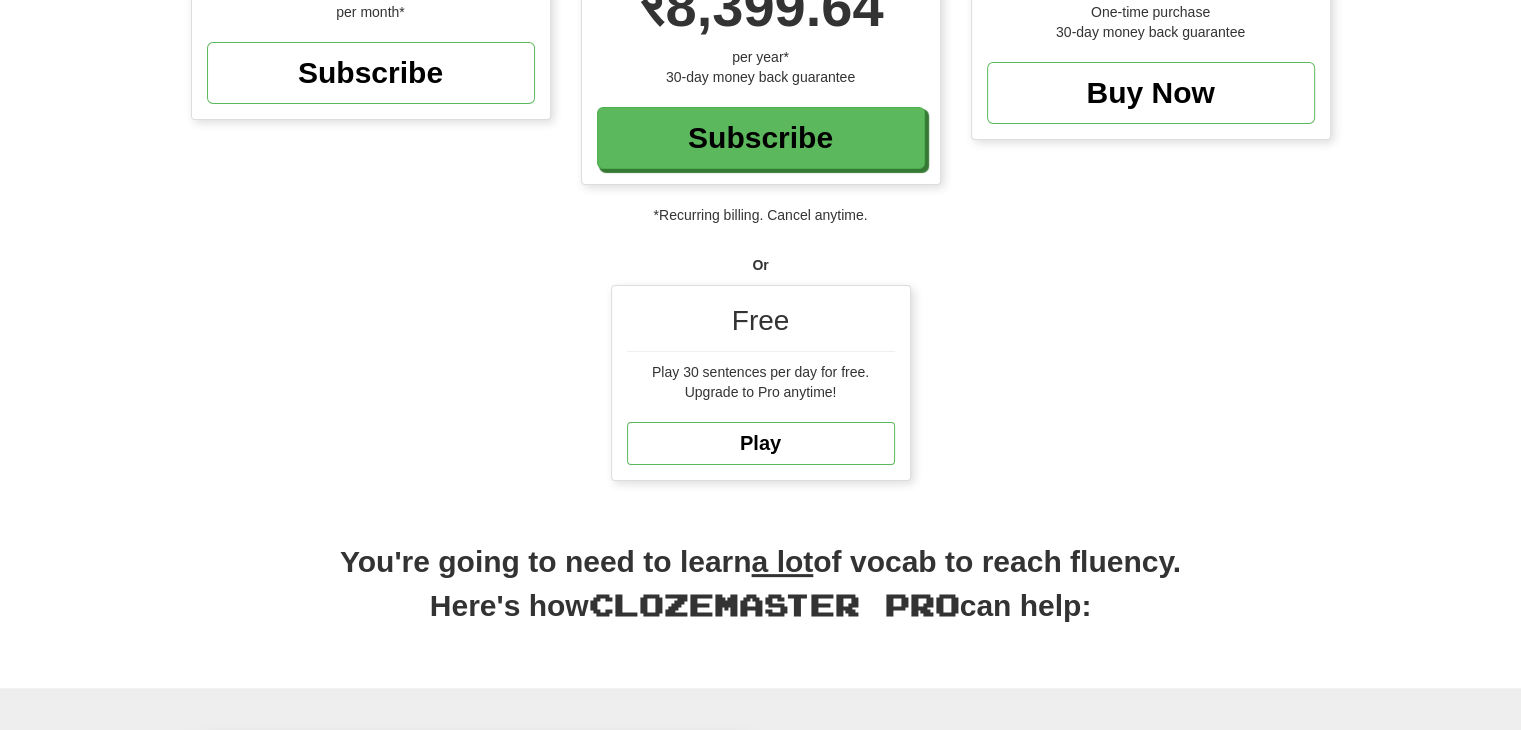 scroll, scrollTop: 500, scrollLeft: 0, axis: vertical 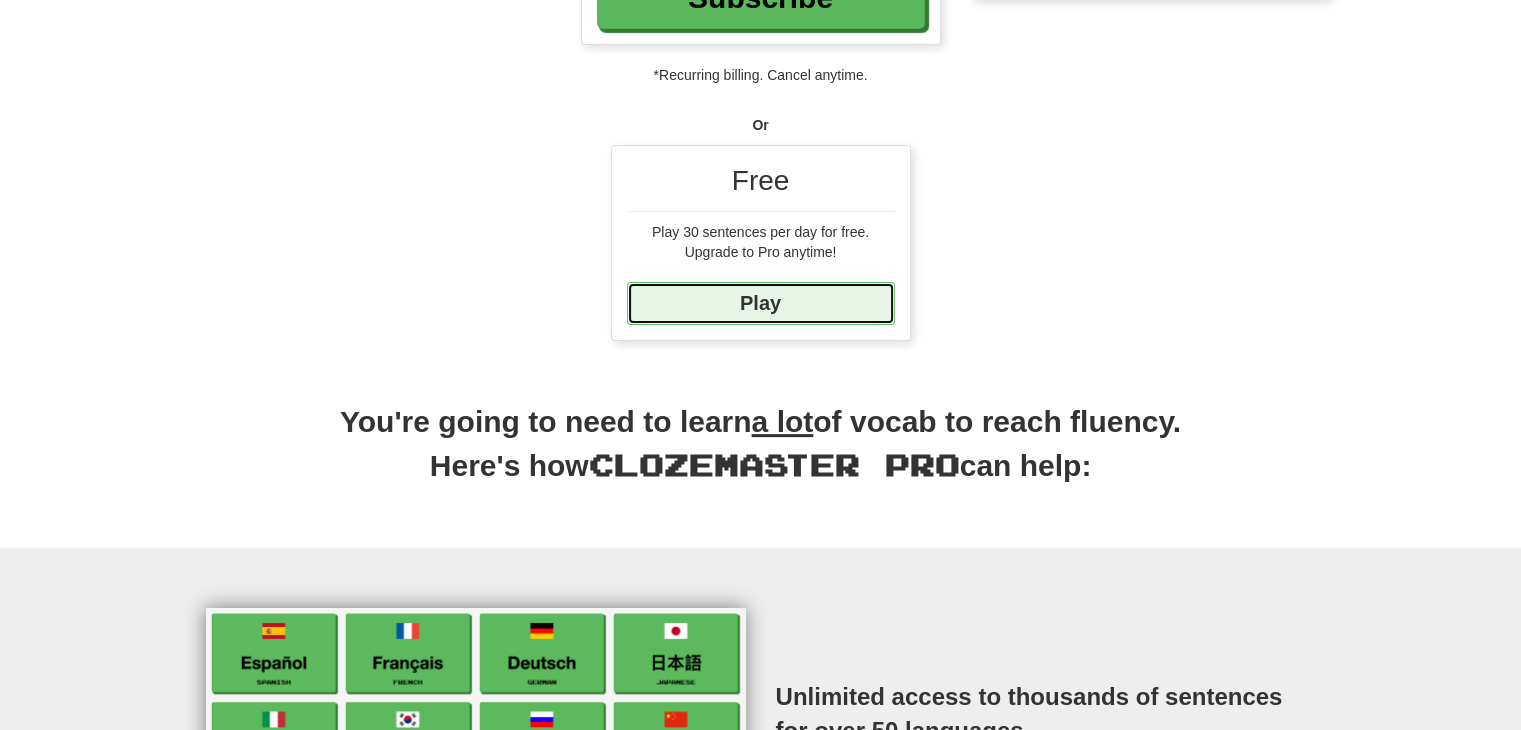 click on "Play" at bounding box center [761, 303] 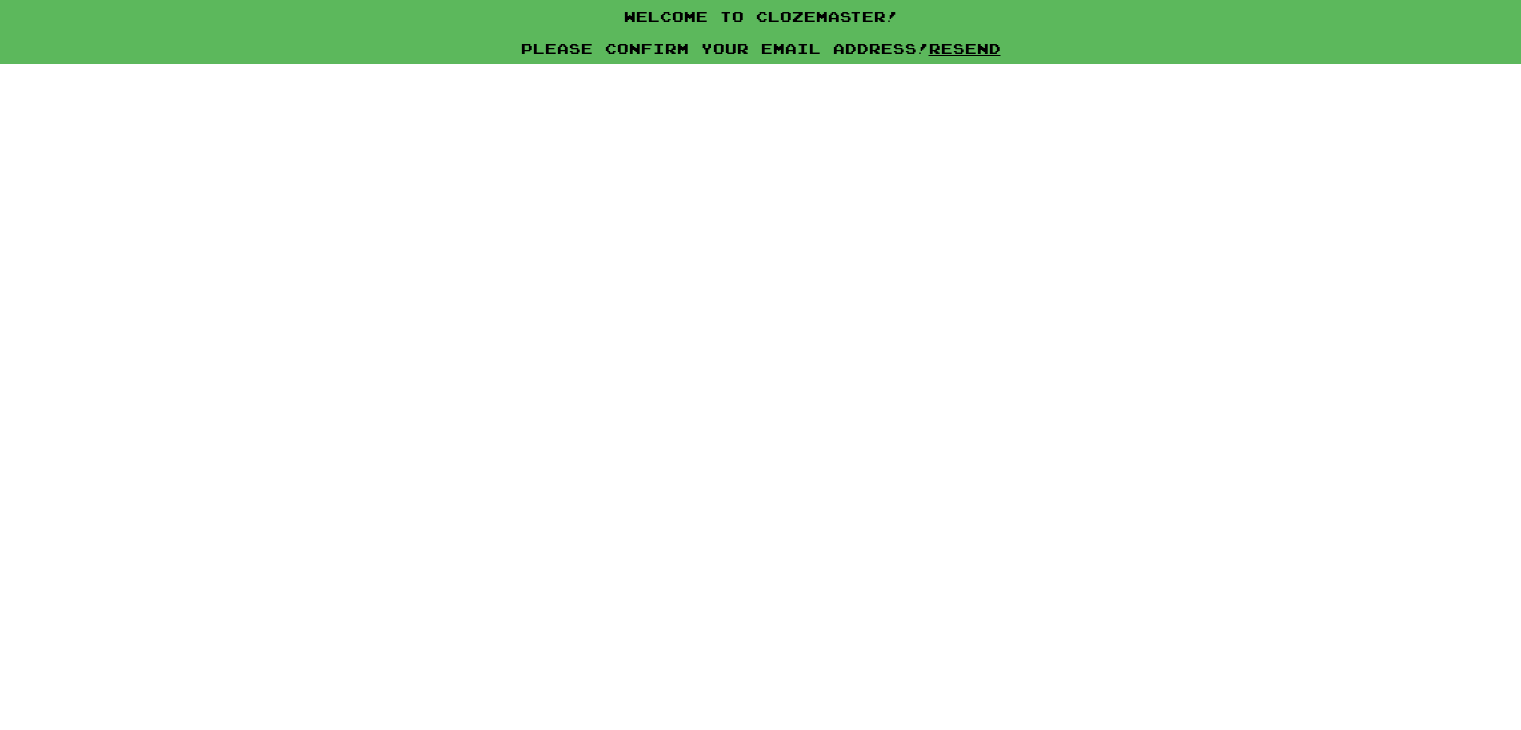 scroll, scrollTop: 0, scrollLeft: 0, axis: both 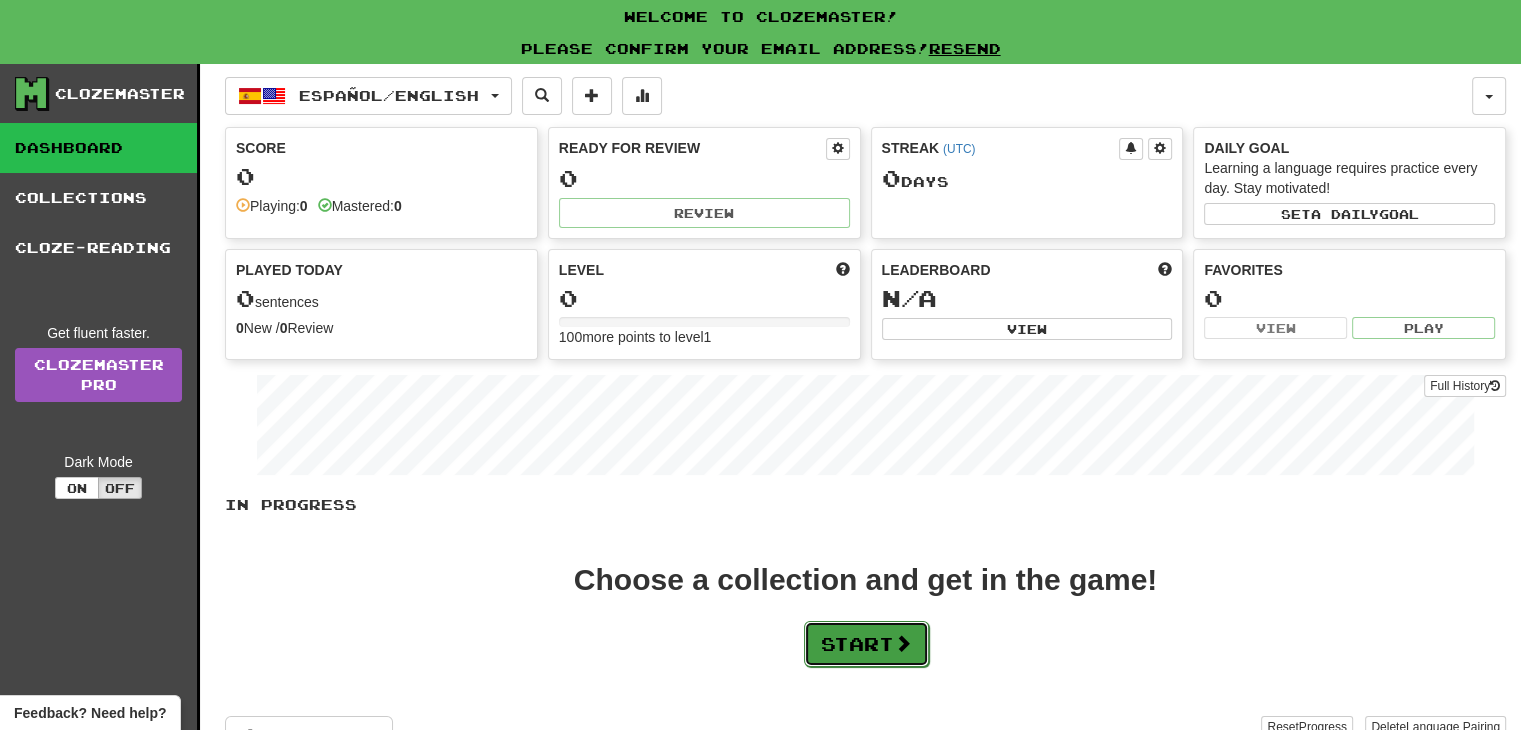 click on "Start" at bounding box center [866, 644] 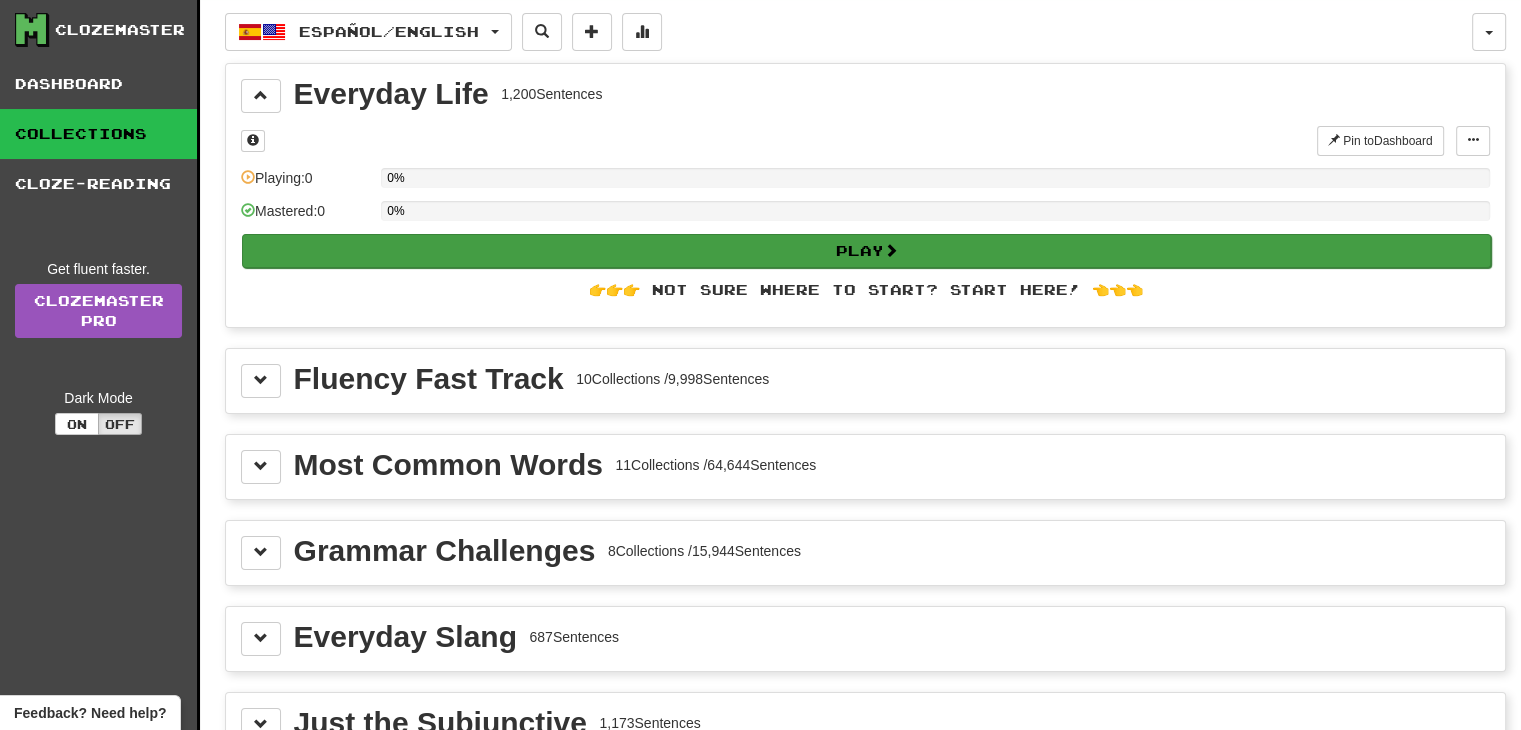 scroll, scrollTop: 100, scrollLeft: 0, axis: vertical 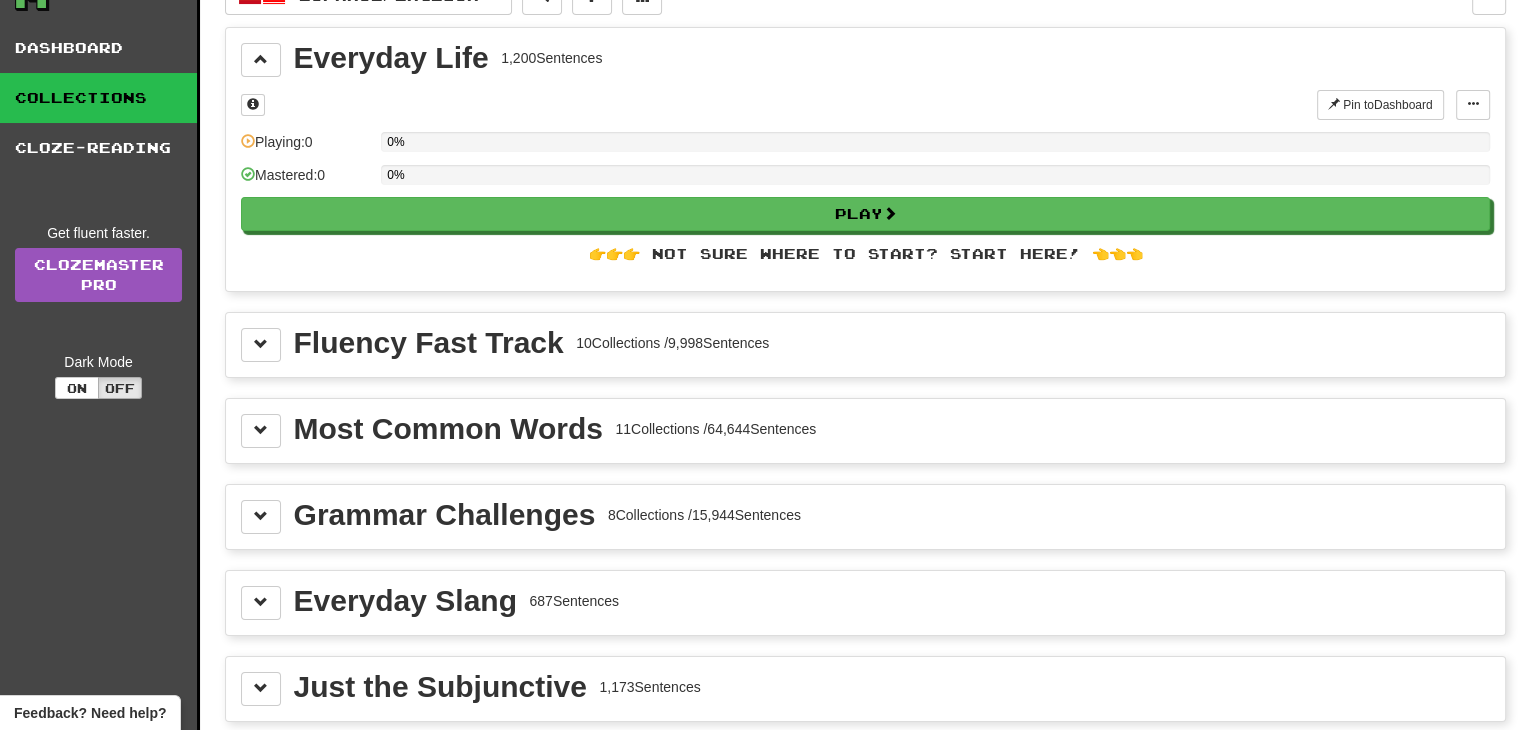 click on "Fluency Fast Track" at bounding box center (429, 343) 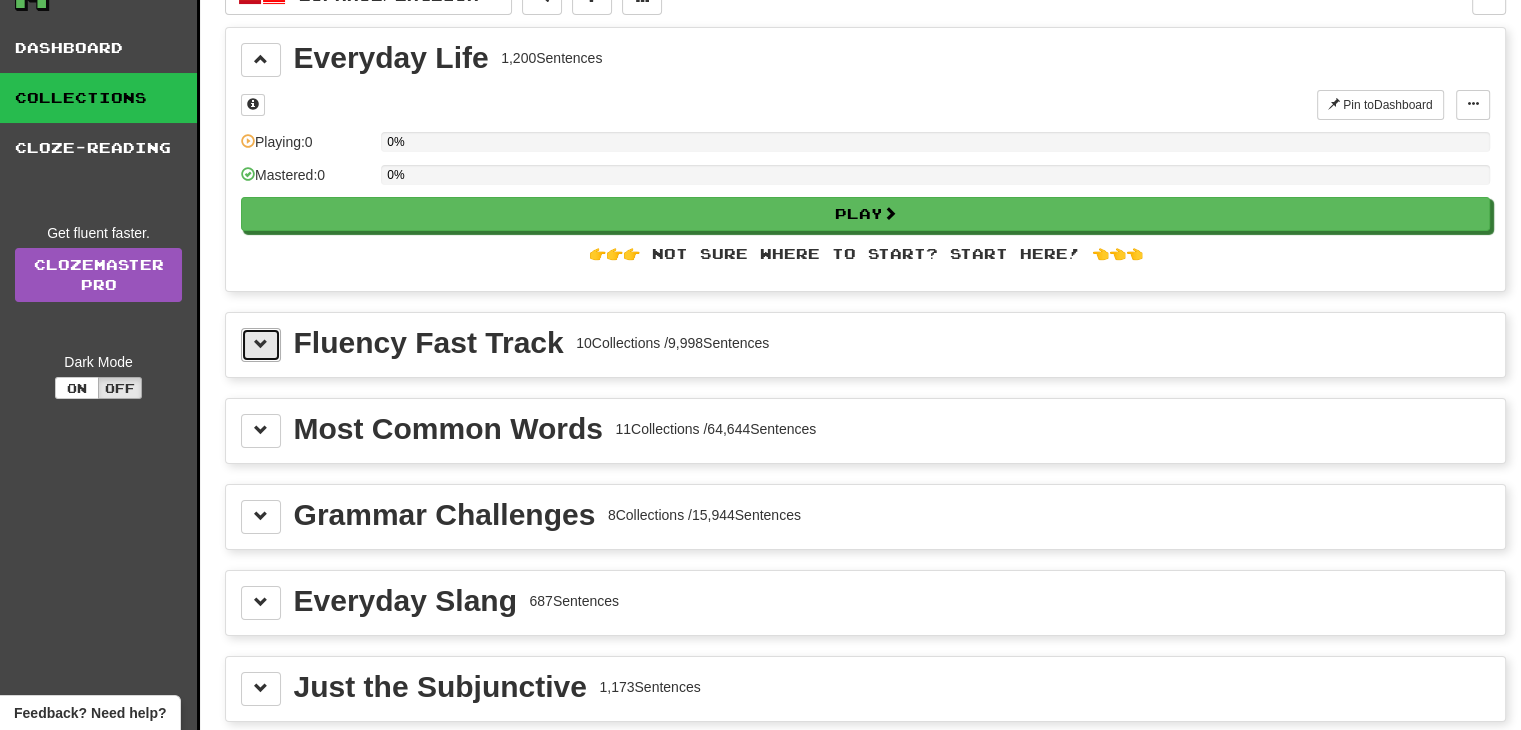 click at bounding box center [261, 344] 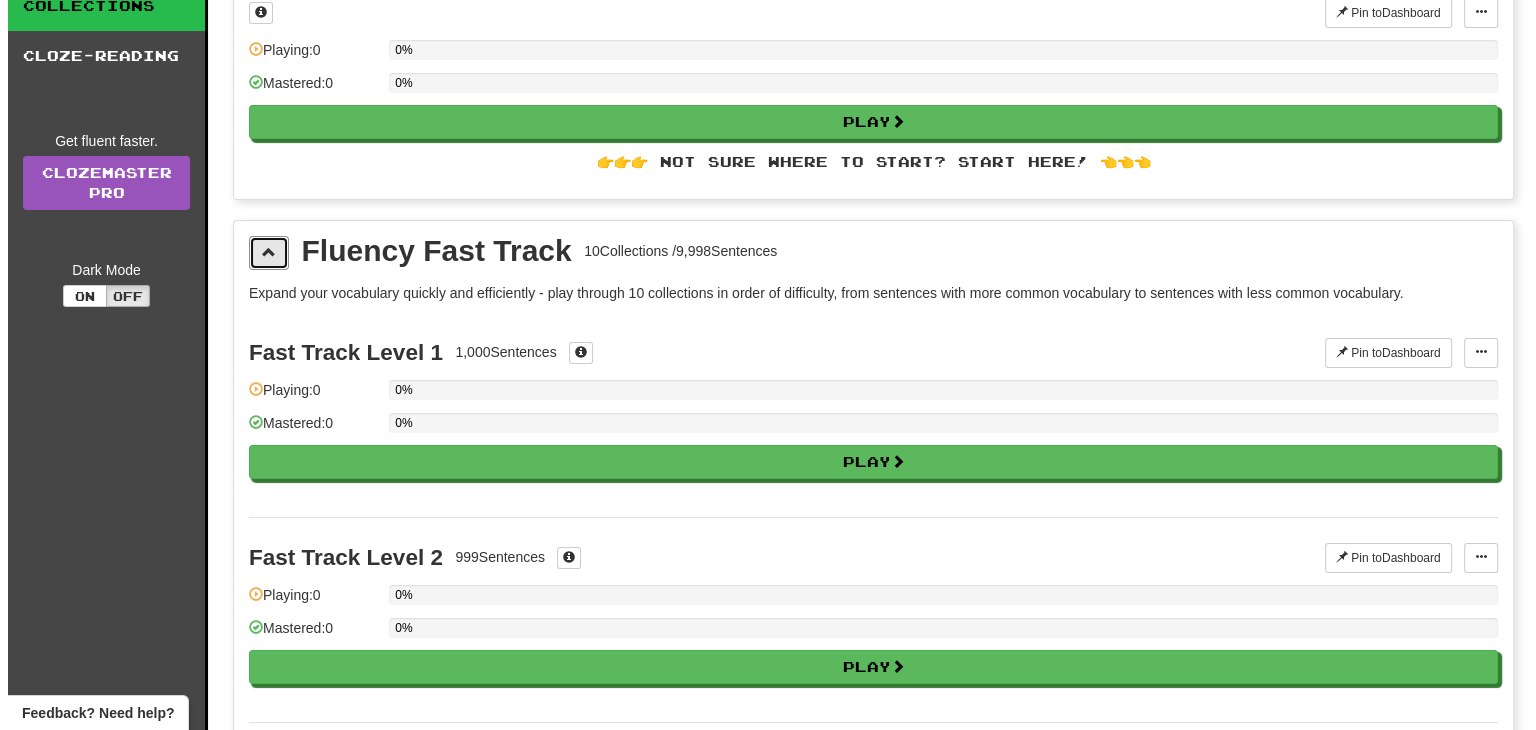 scroll, scrollTop: 400, scrollLeft: 0, axis: vertical 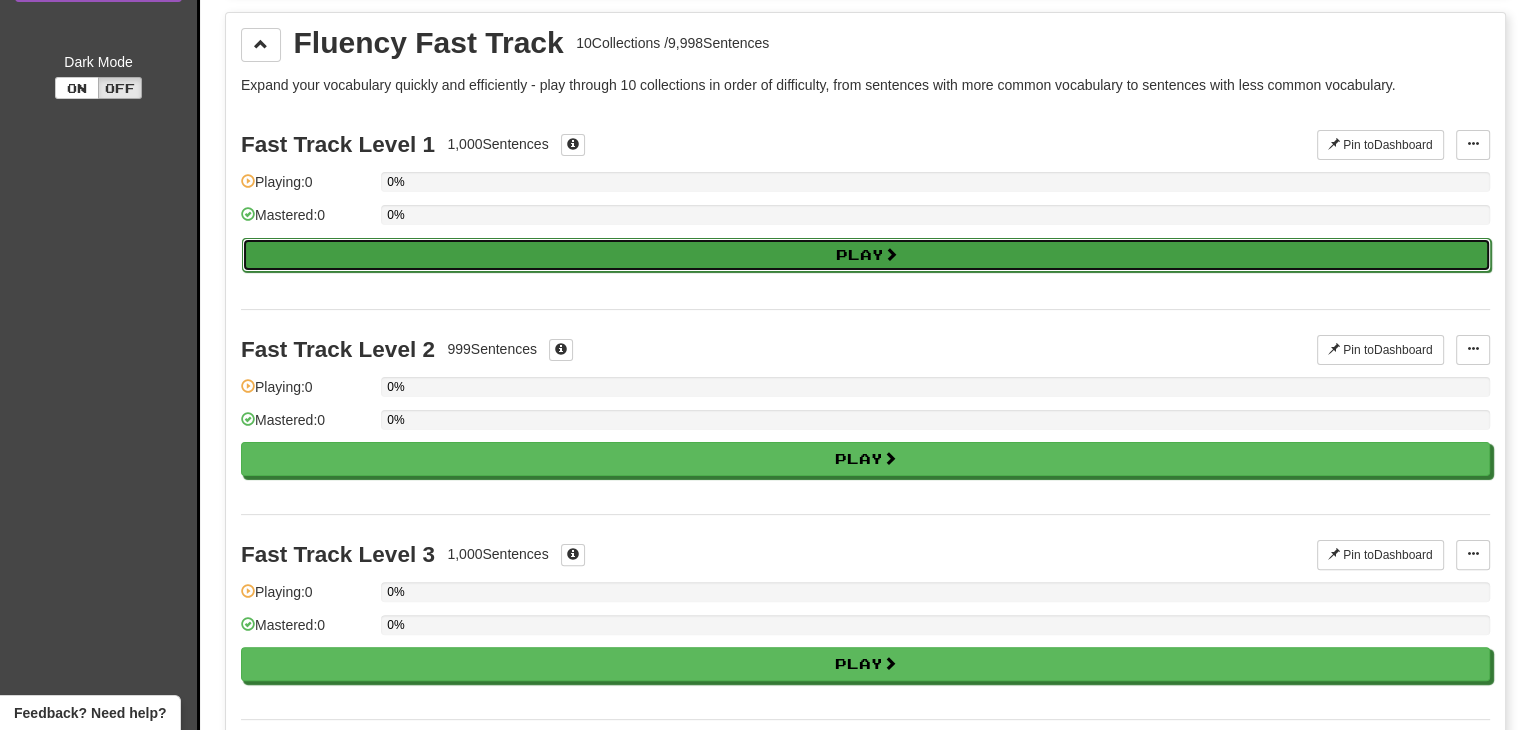 click on "Play" at bounding box center (866, 255) 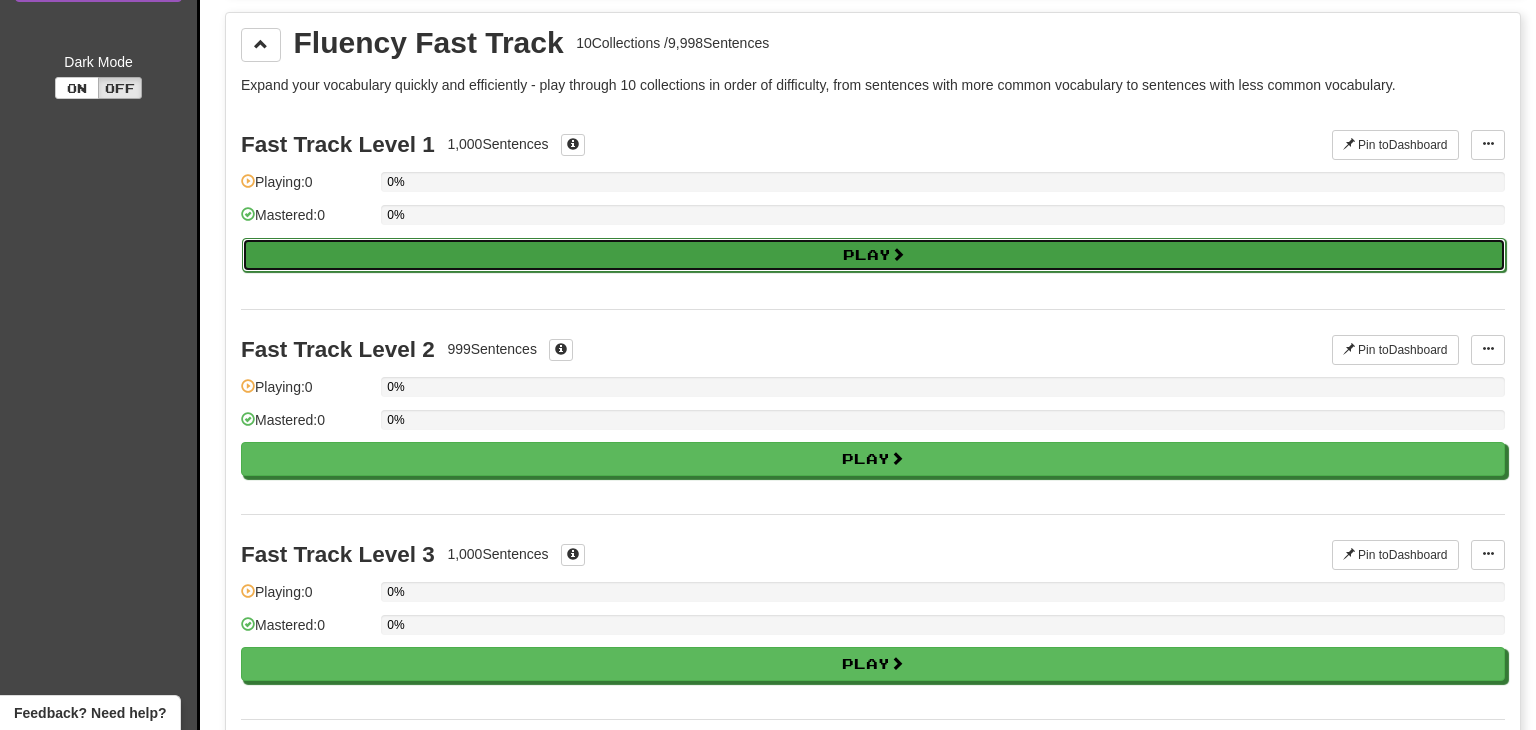select on "**" 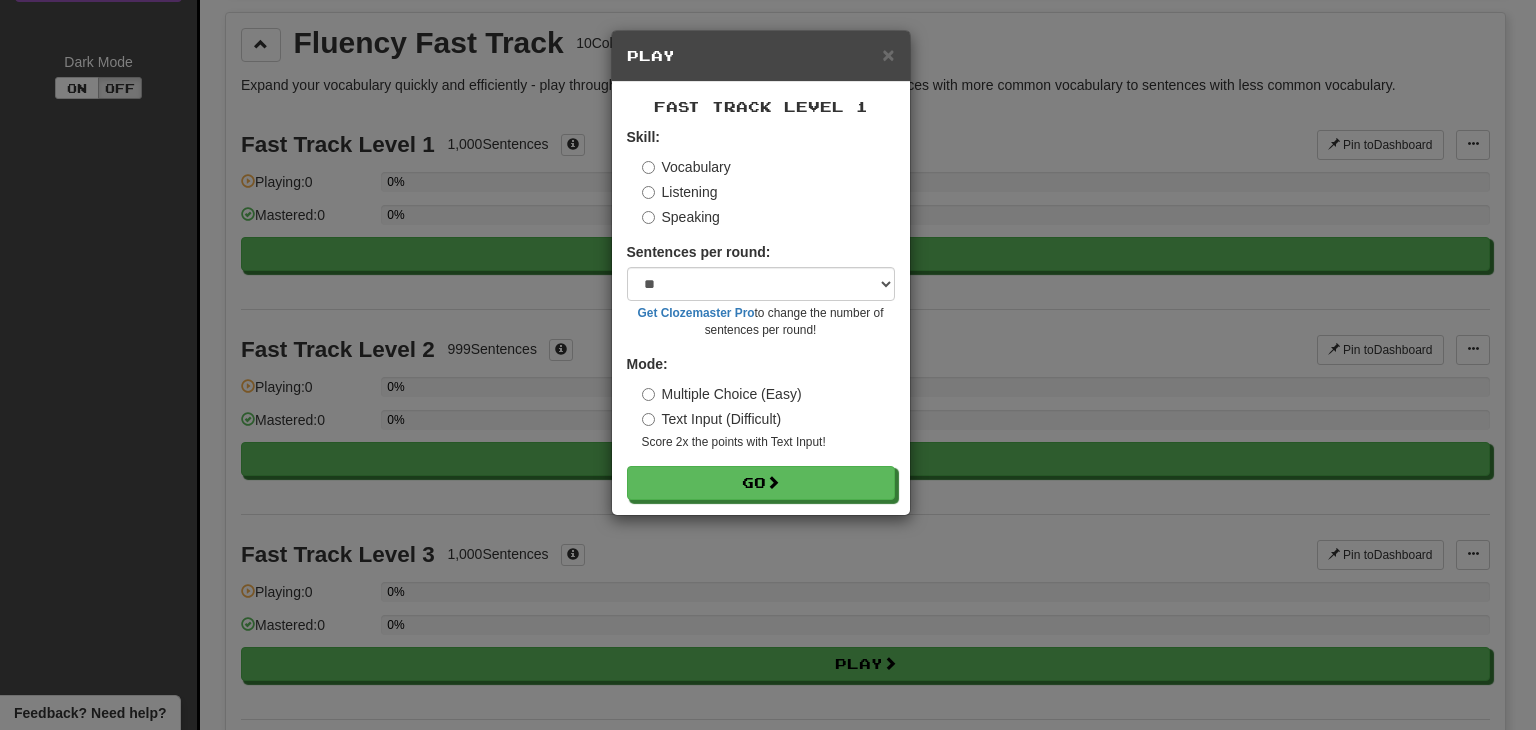 click on "Speaking" at bounding box center (681, 217) 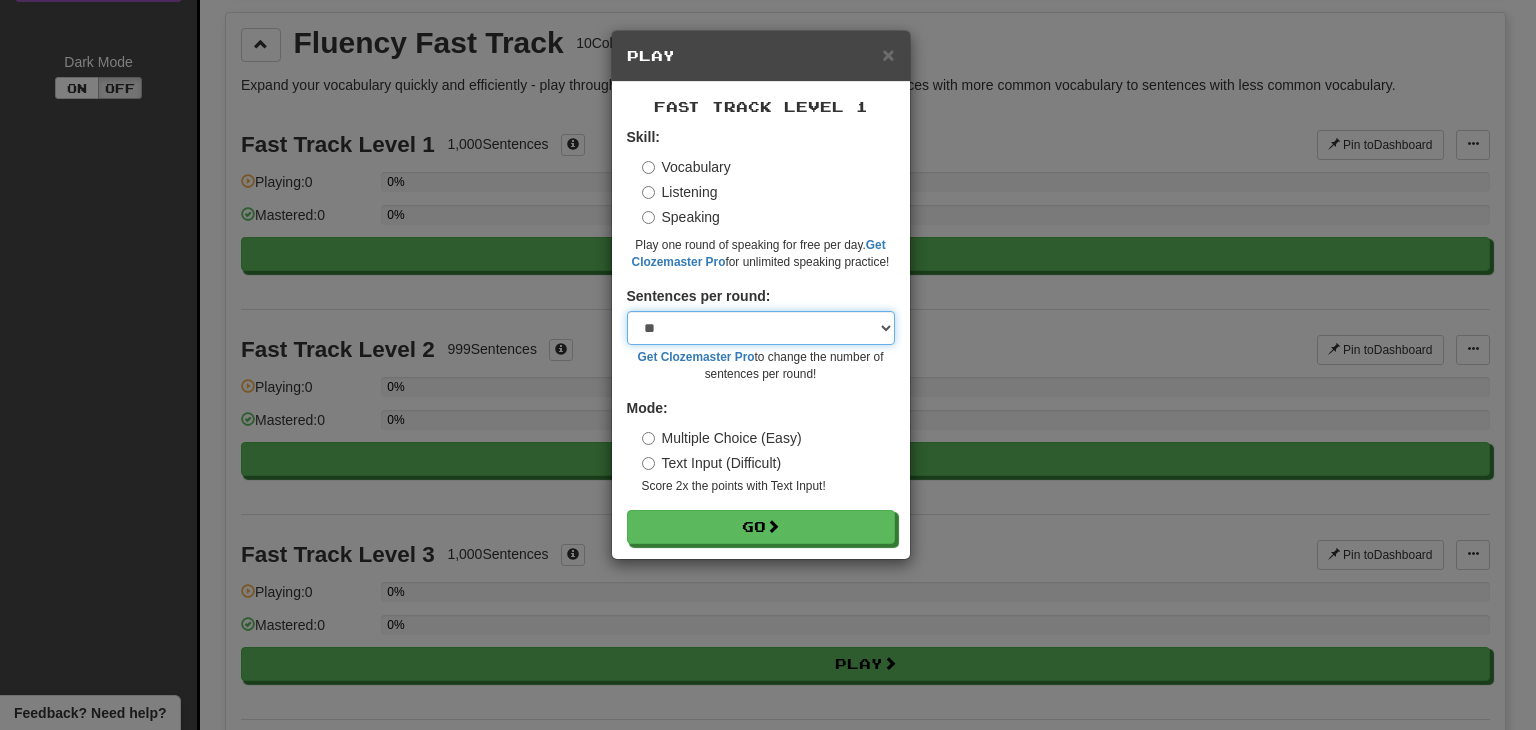 click on "* ** ** ** ** ** *** ********" at bounding box center [761, 328] 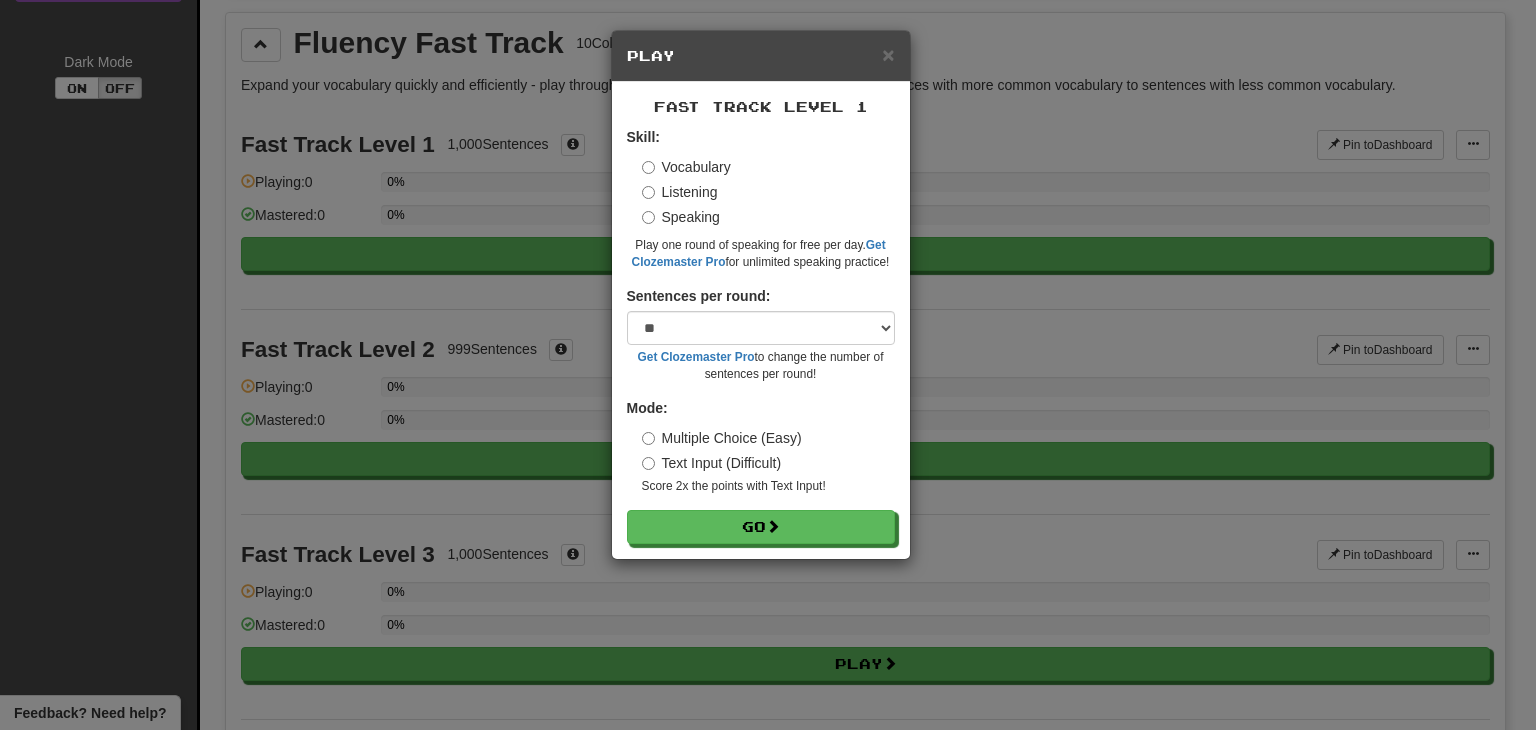 click on "Sentences per round: * ** ** ** ** ** *** ******** Get Clozemaster Pro  to change the number of sentences per round!" at bounding box center [761, 334] 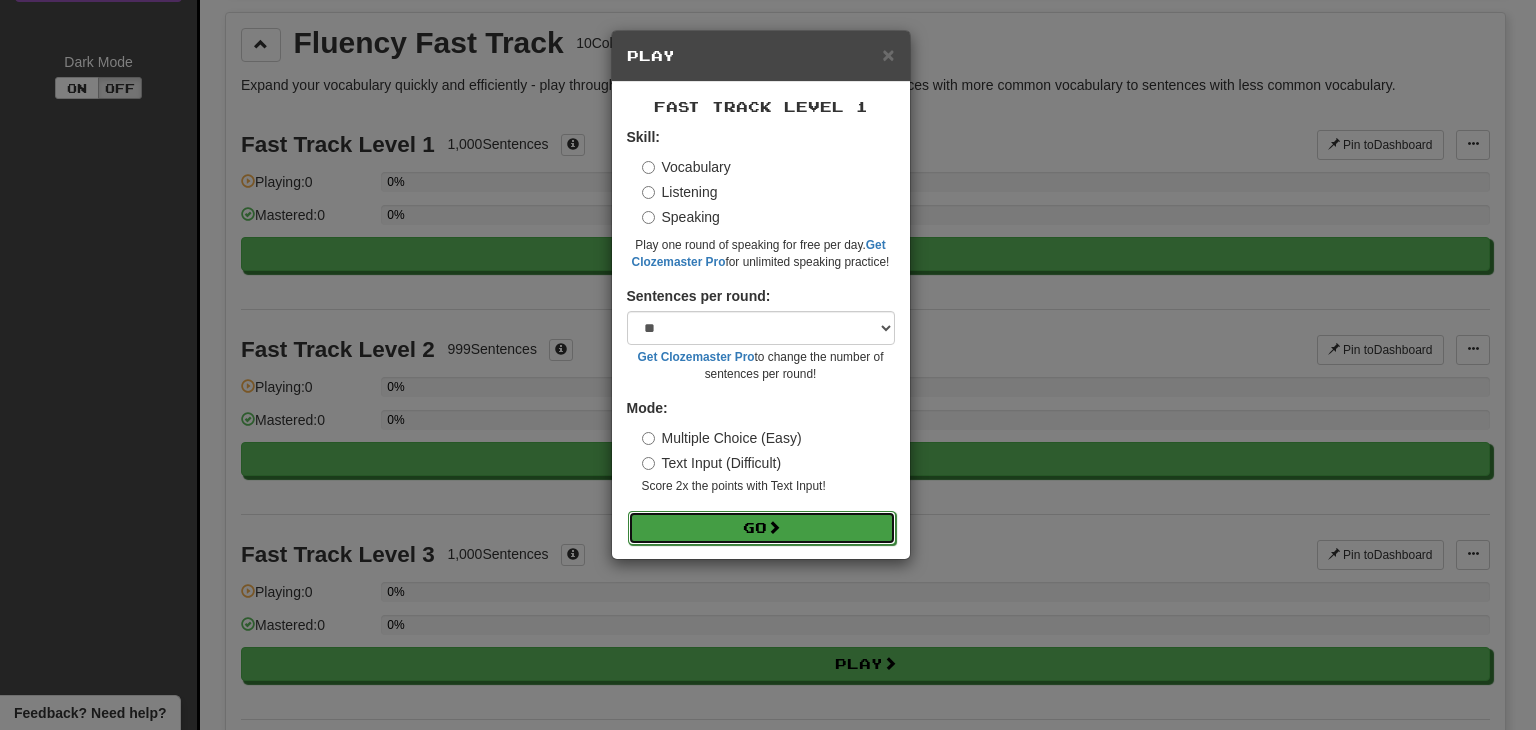 click on "Go" at bounding box center (762, 528) 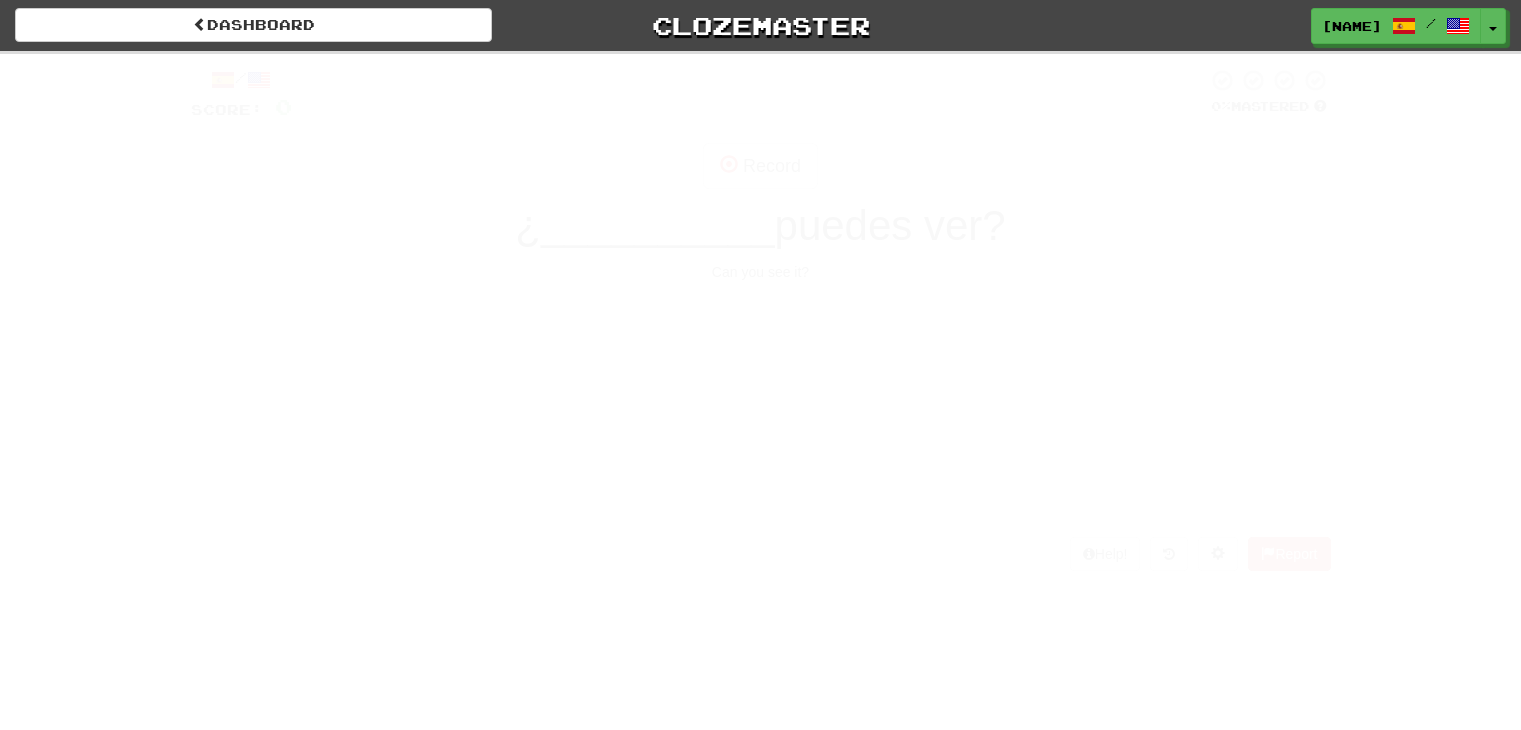 scroll, scrollTop: 0, scrollLeft: 0, axis: both 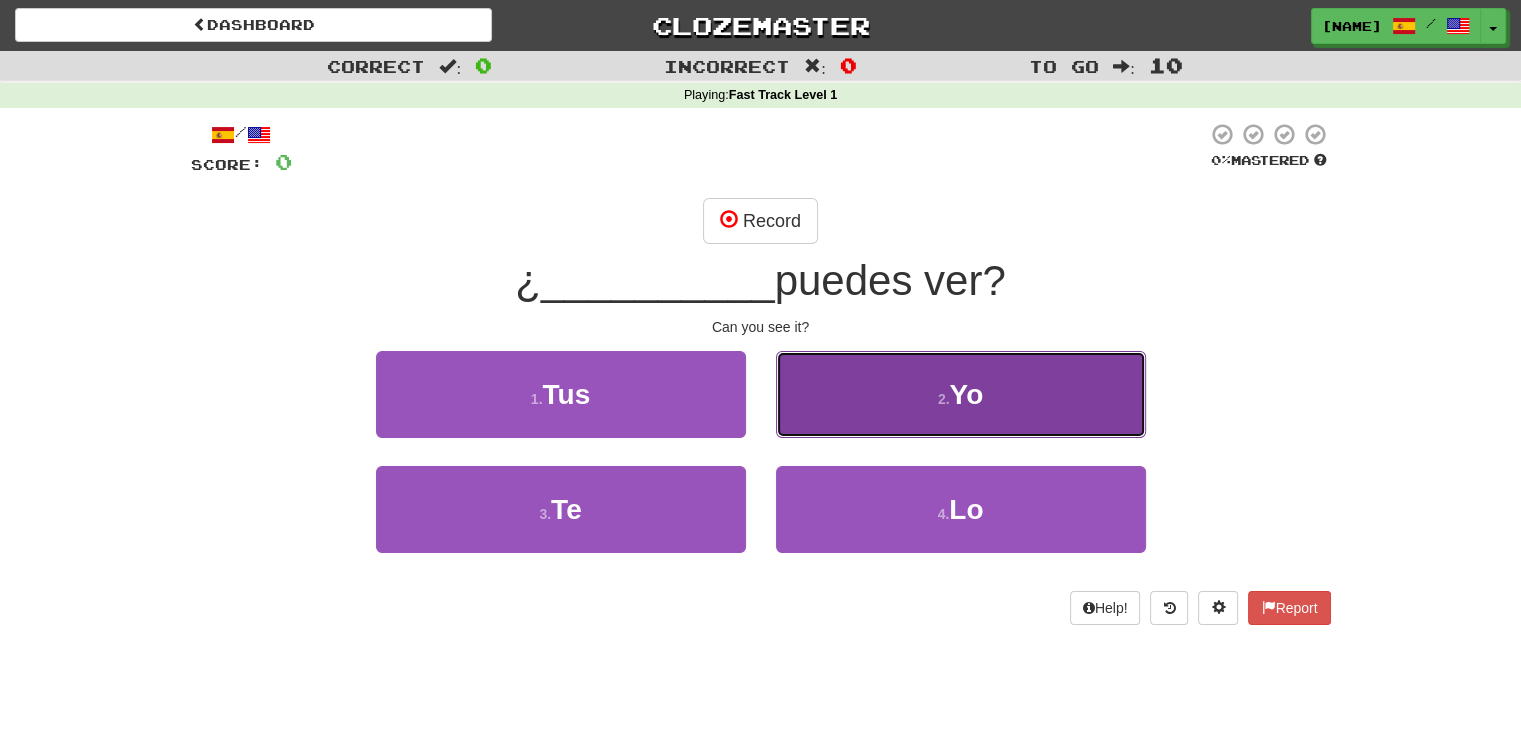 click on "2 .  Yo" at bounding box center (961, 394) 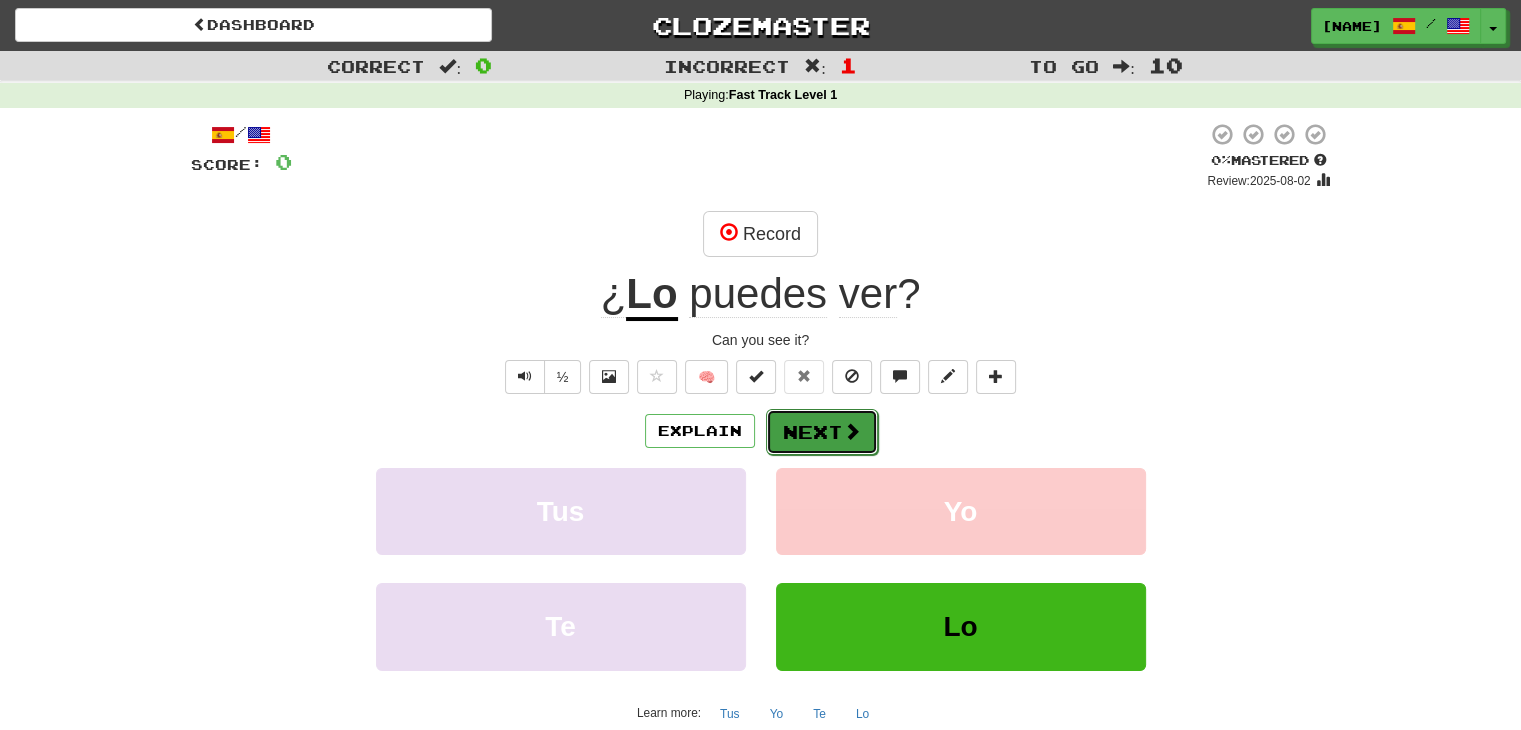 click on "Next" at bounding box center [822, 432] 